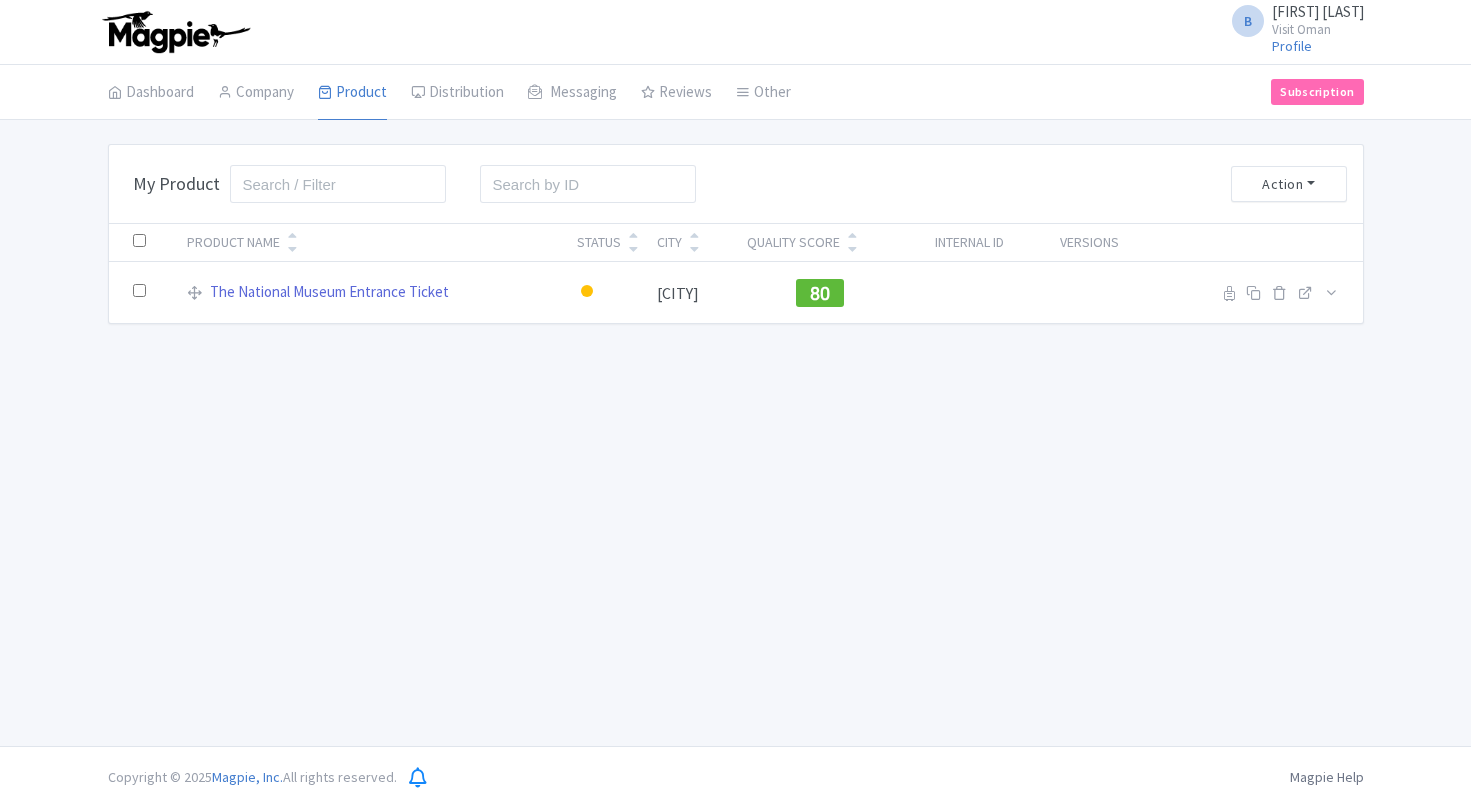 scroll, scrollTop: 0, scrollLeft: 0, axis: both 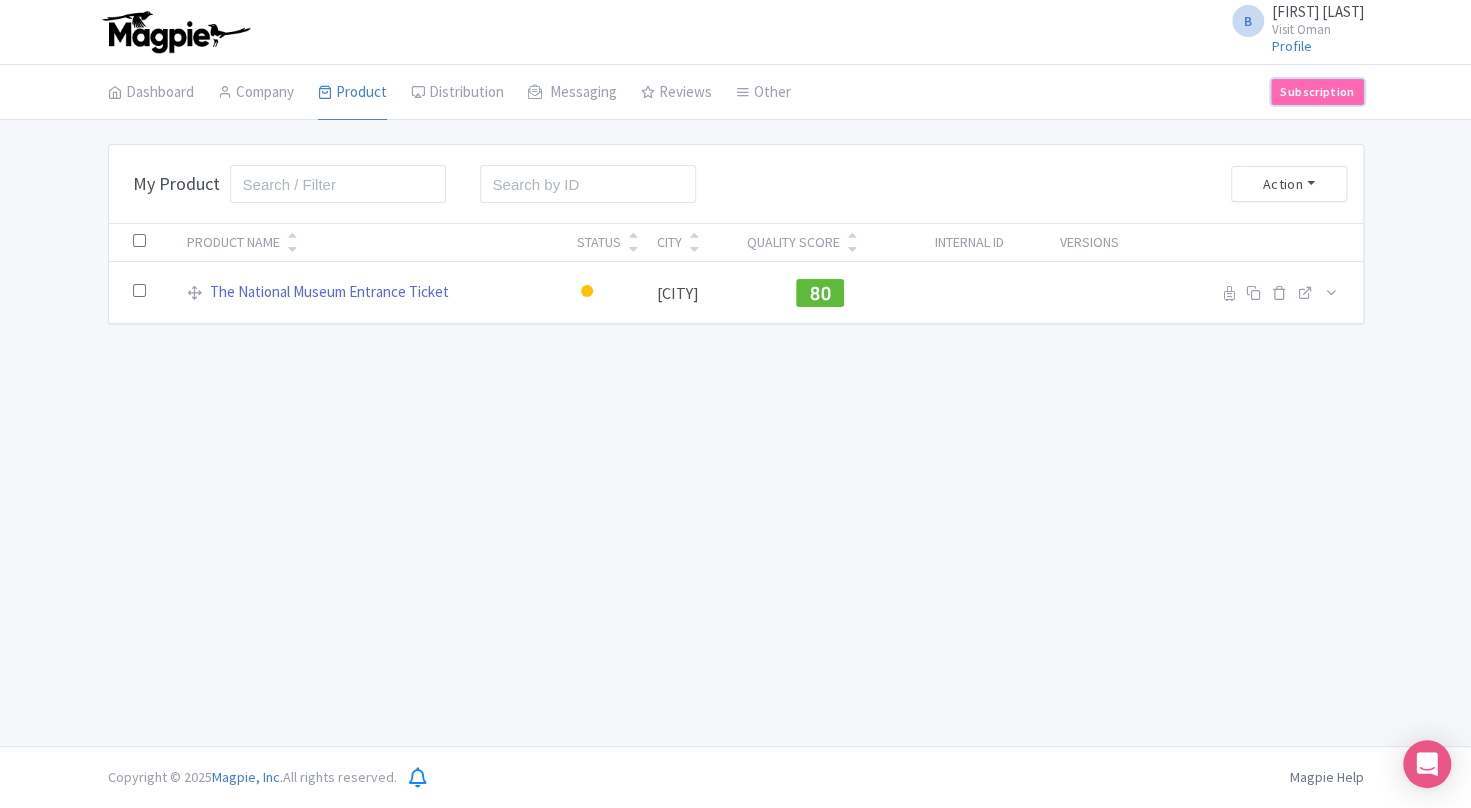 click on "Subscription" at bounding box center (1317, 92) 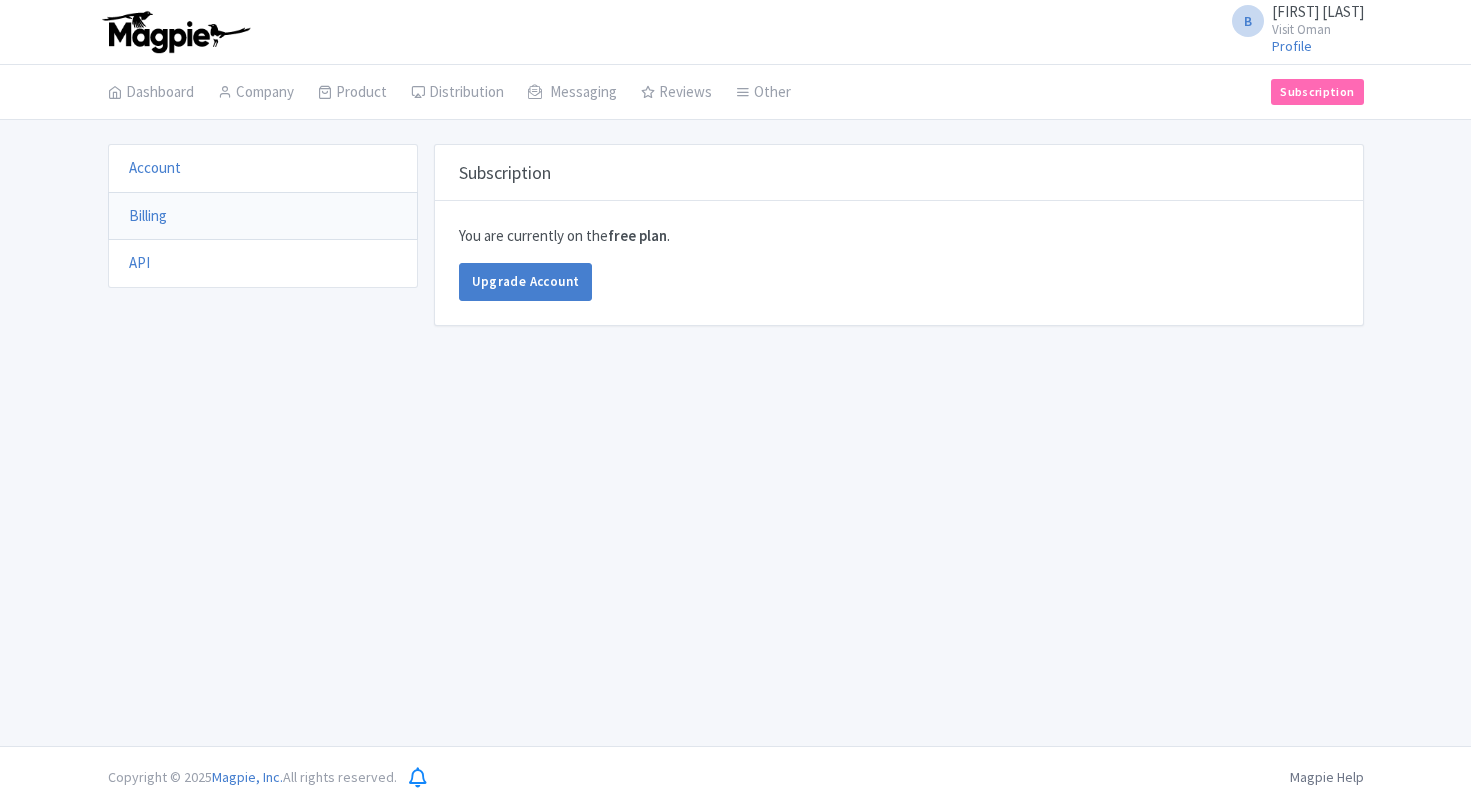 scroll, scrollTop: 0, scrollLeft: 0, axis: both 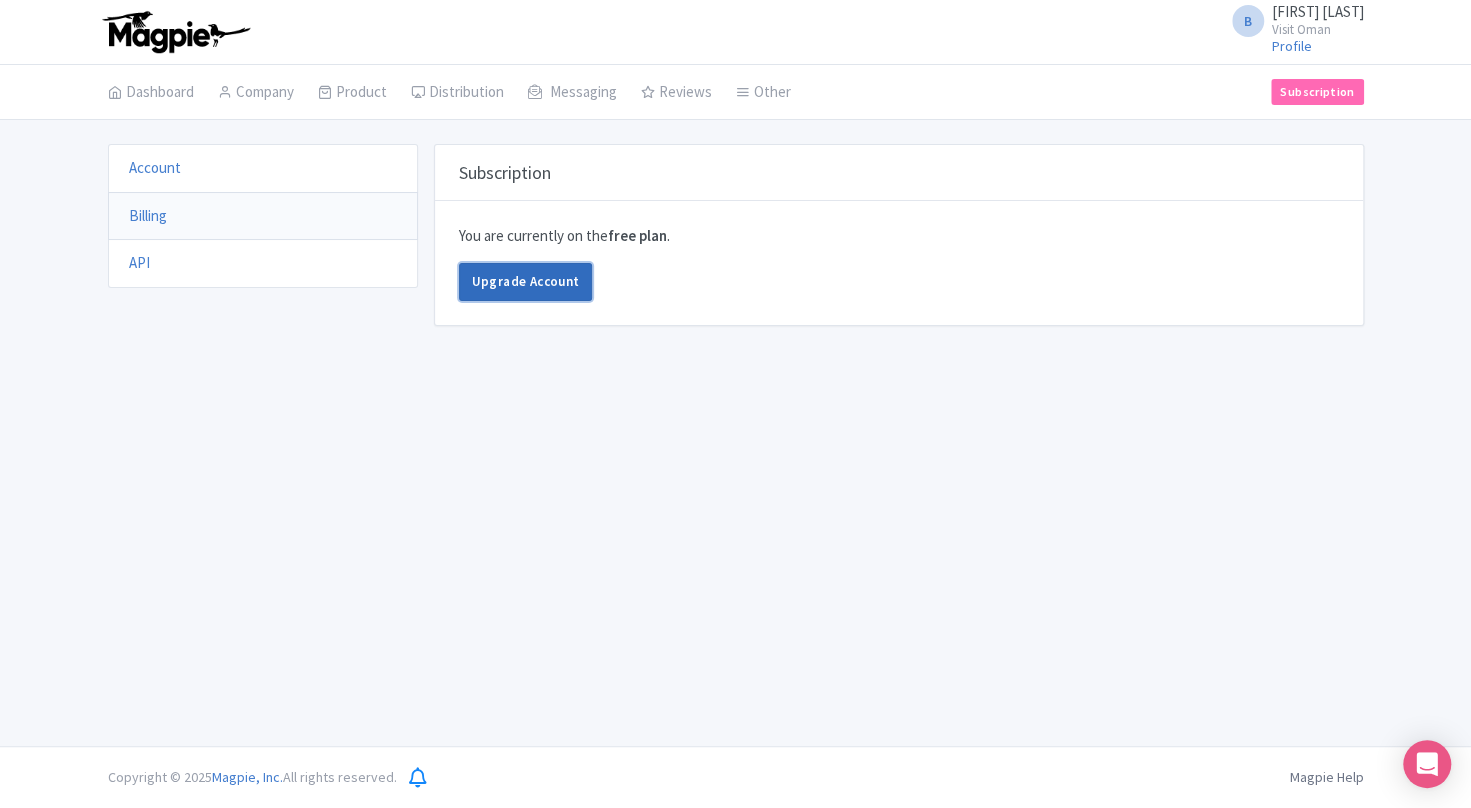 click on "Upgrade Account" at bounding box center [526, 282] 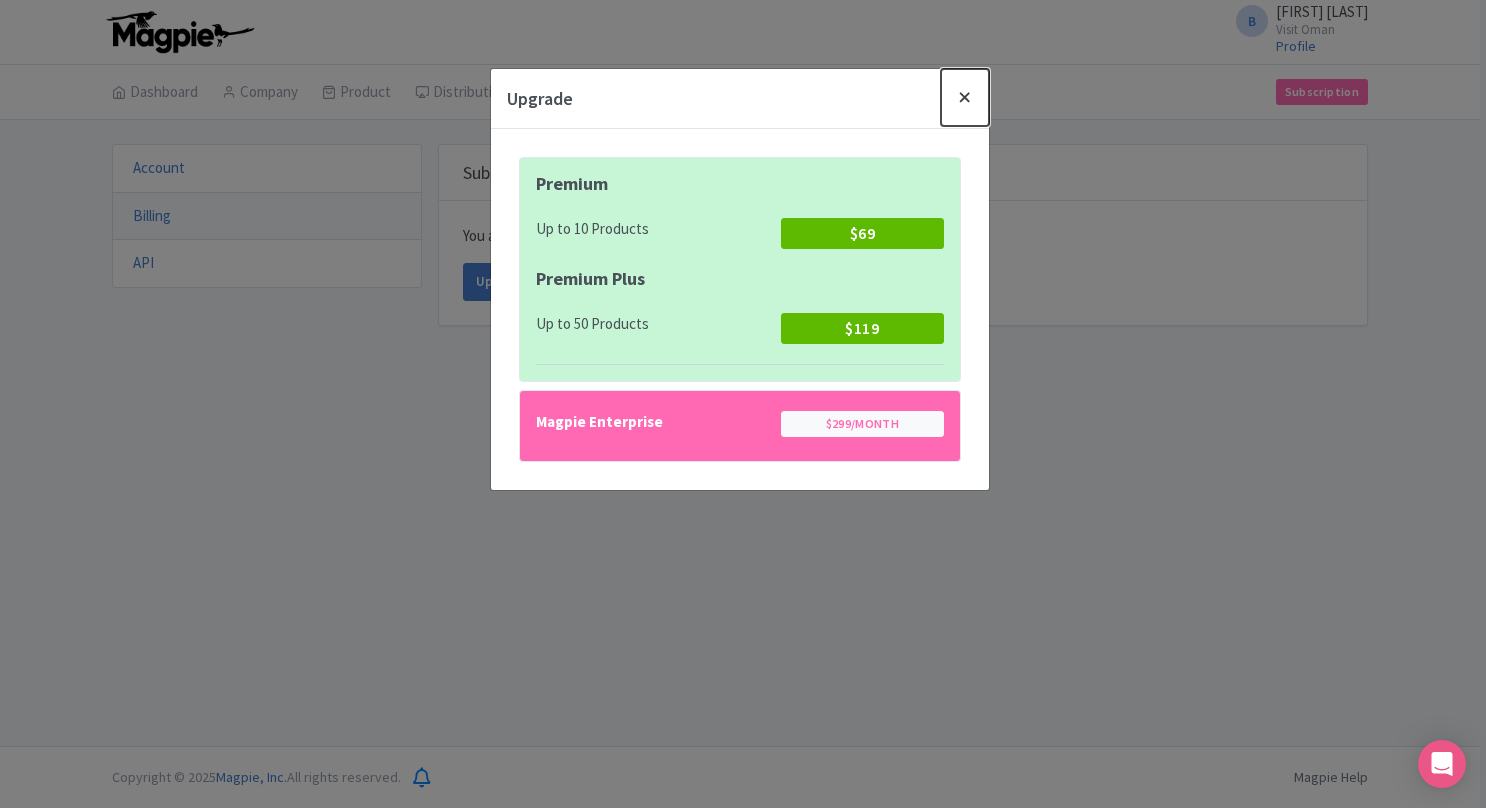 click at bounding box center [965, 97] 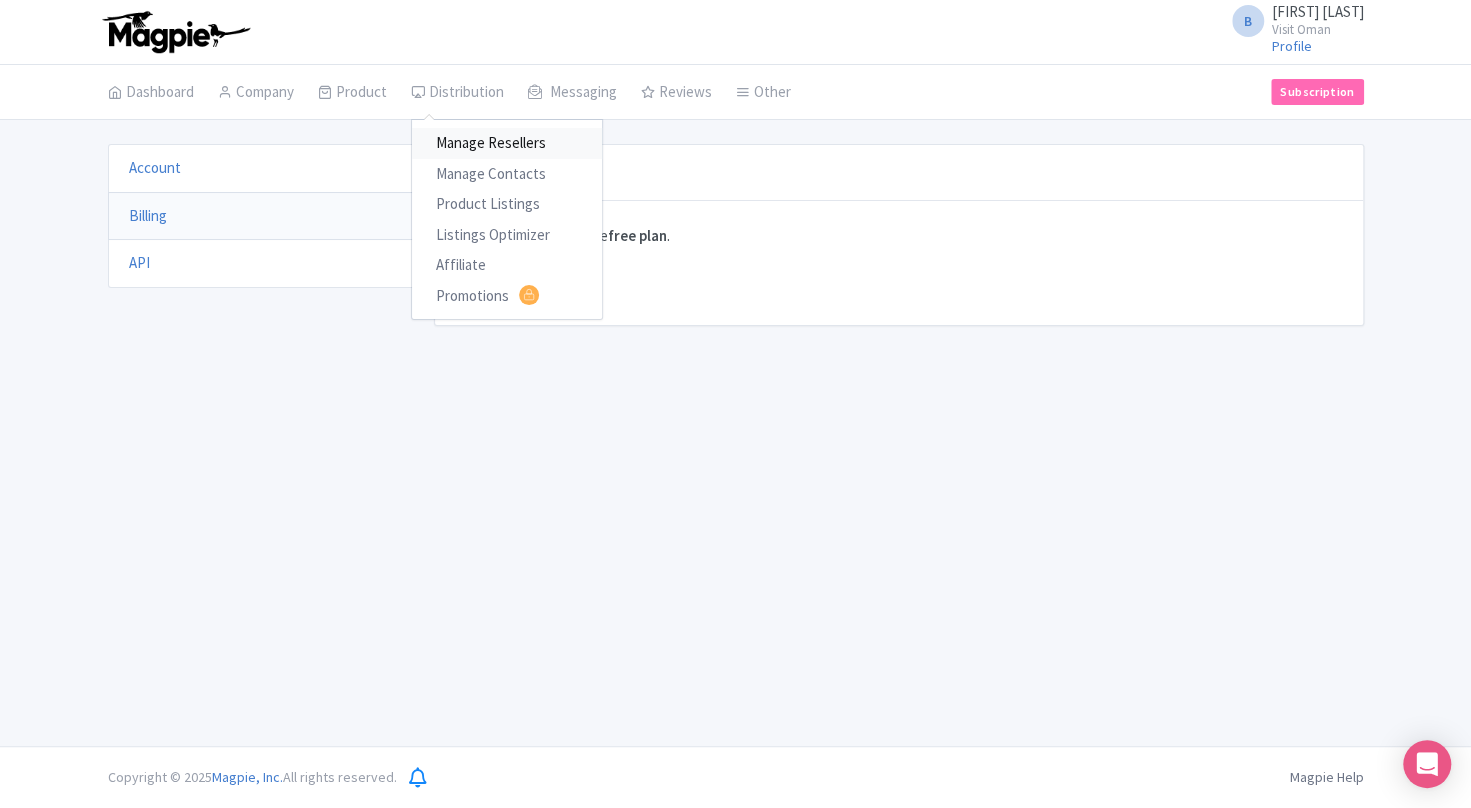click on "Manage Resellers" at bounding box center (507, 143) 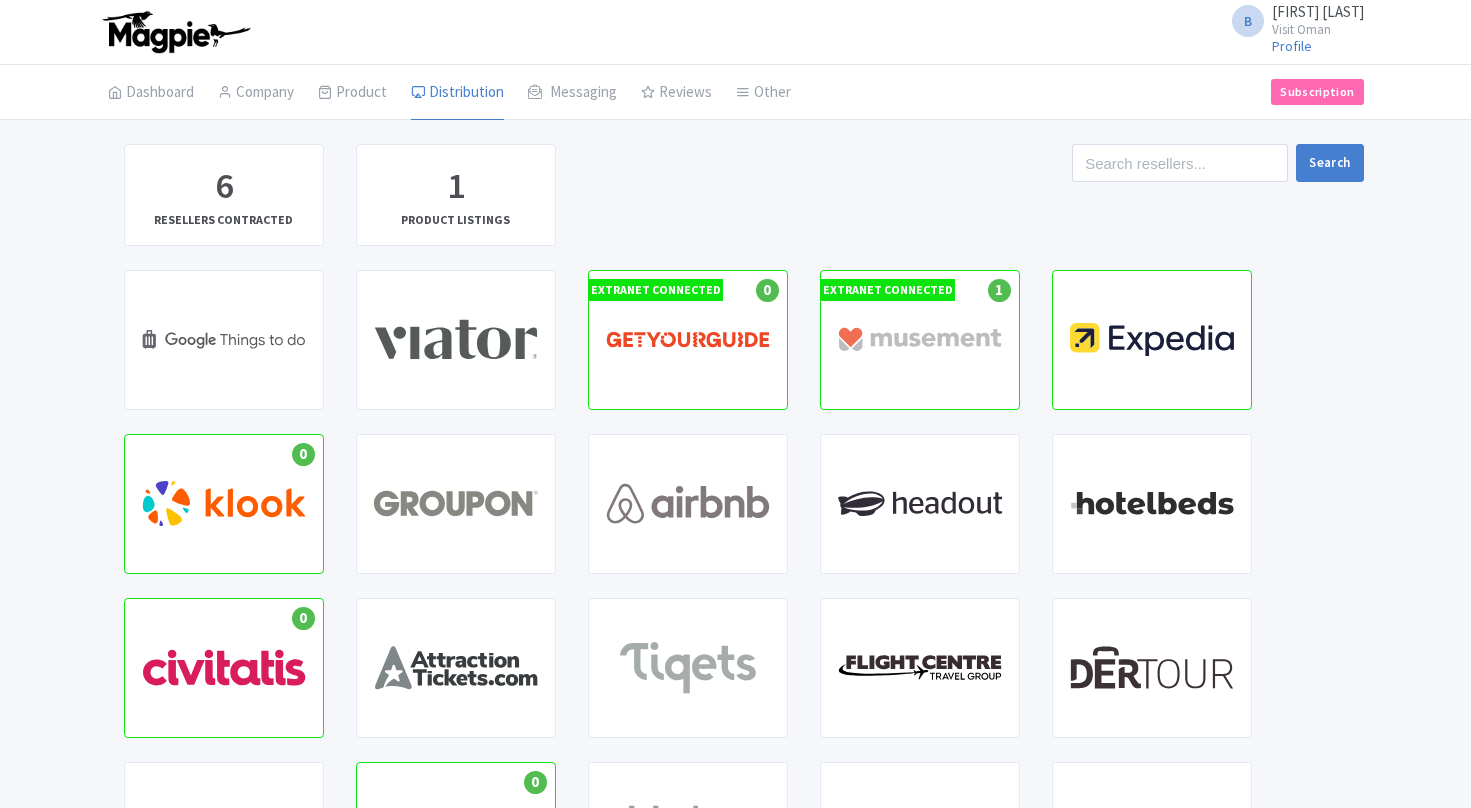 scroll, scrollTop: 0, scrollLeft: 0, axis: both 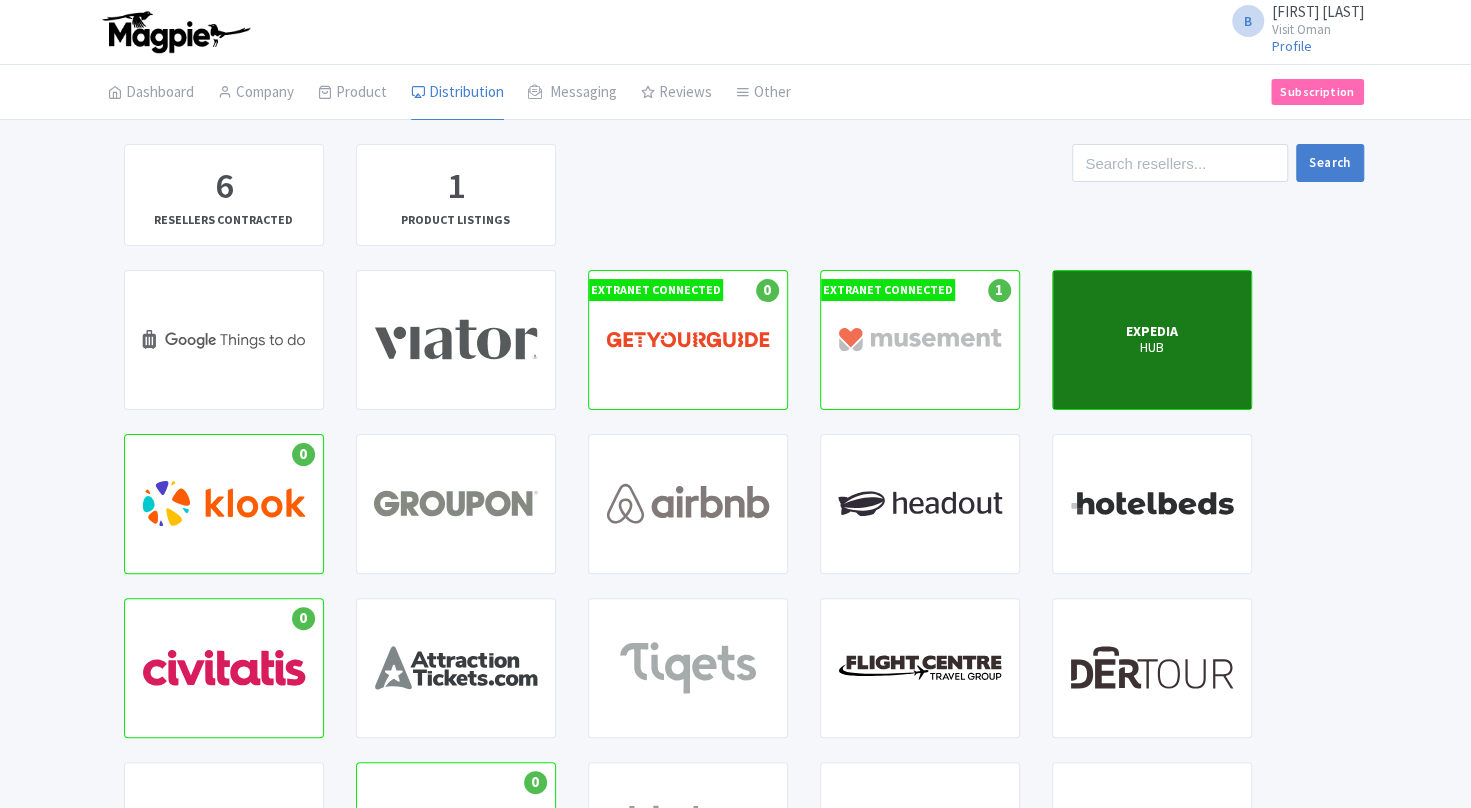 click on "EXPEDIA" at bounding box center (1152, 331) 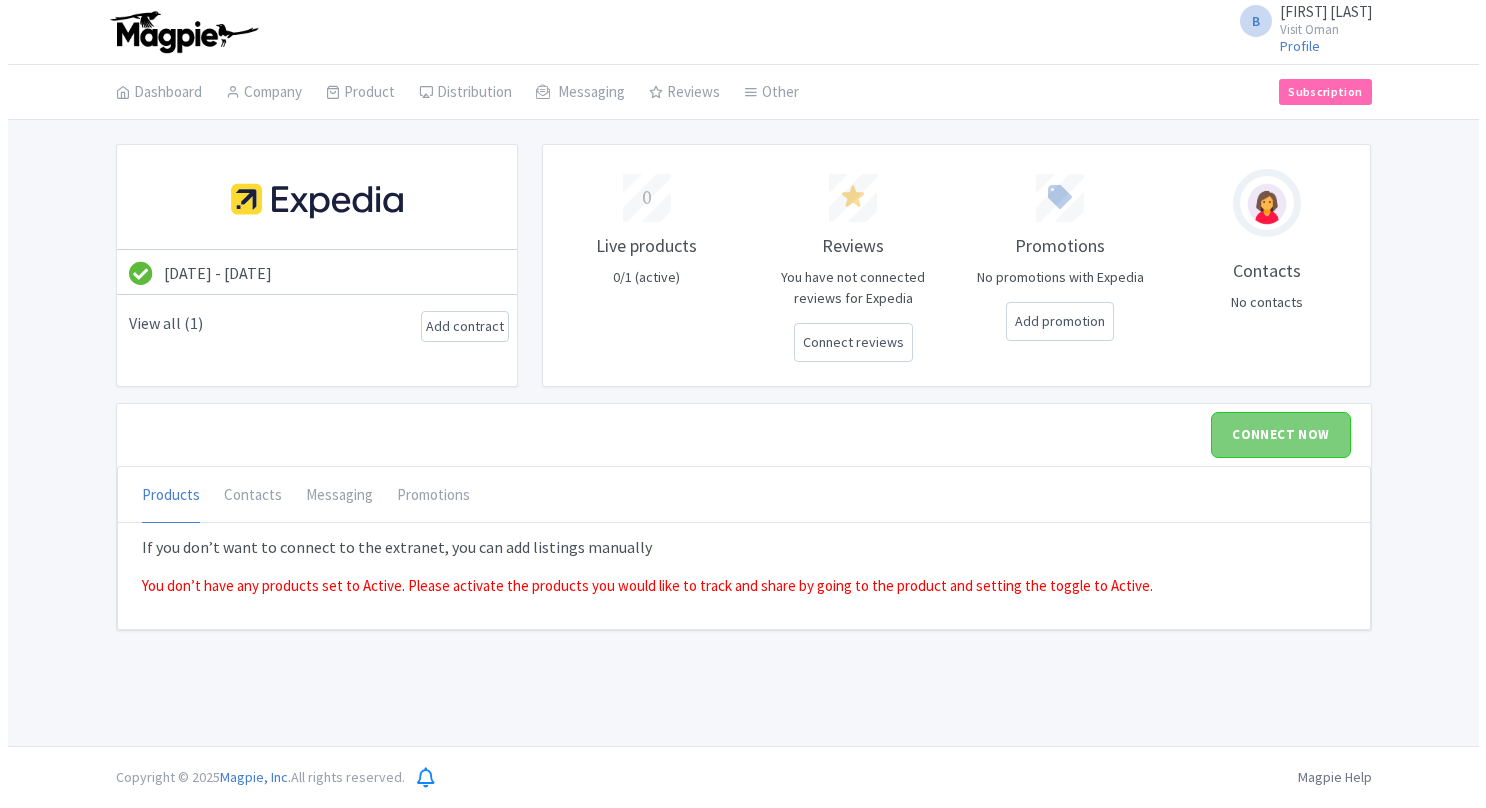 scroll, scrollTop: 0, scrollLeft: 0, axis: both 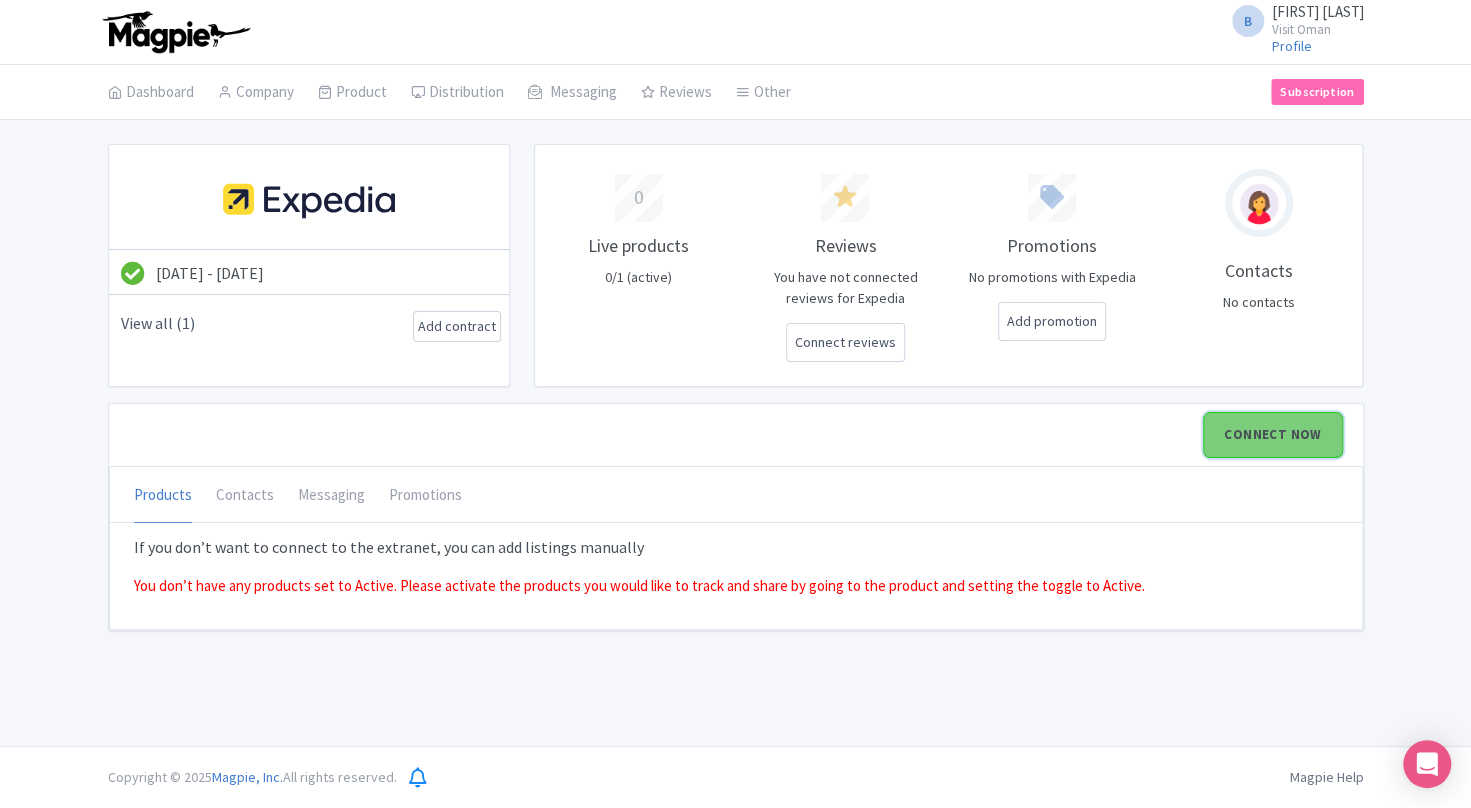 click on "CONNECT NOW" at bounding box center [1272, 435] 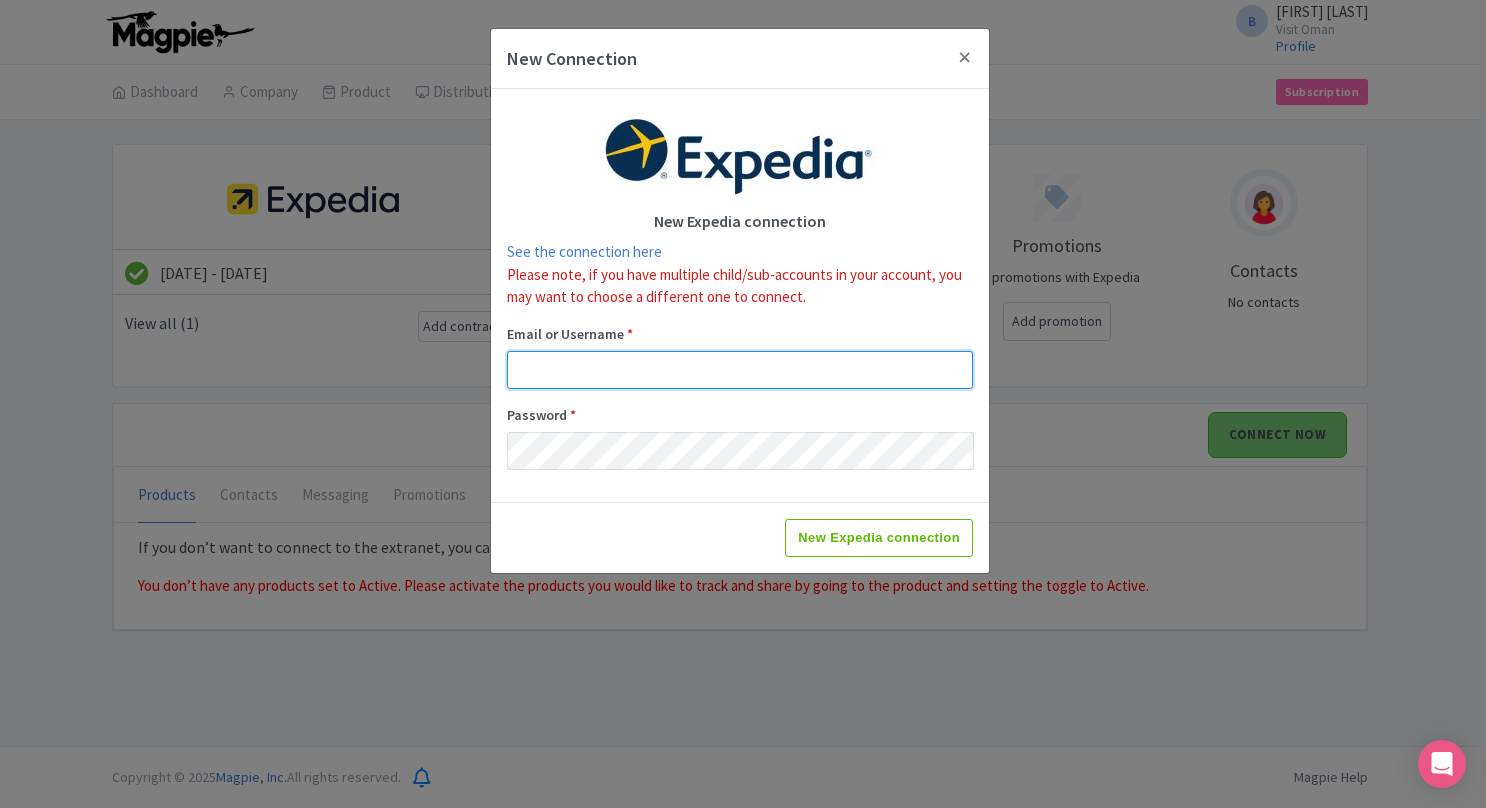type on "barakat.alabri@visitoman.om" 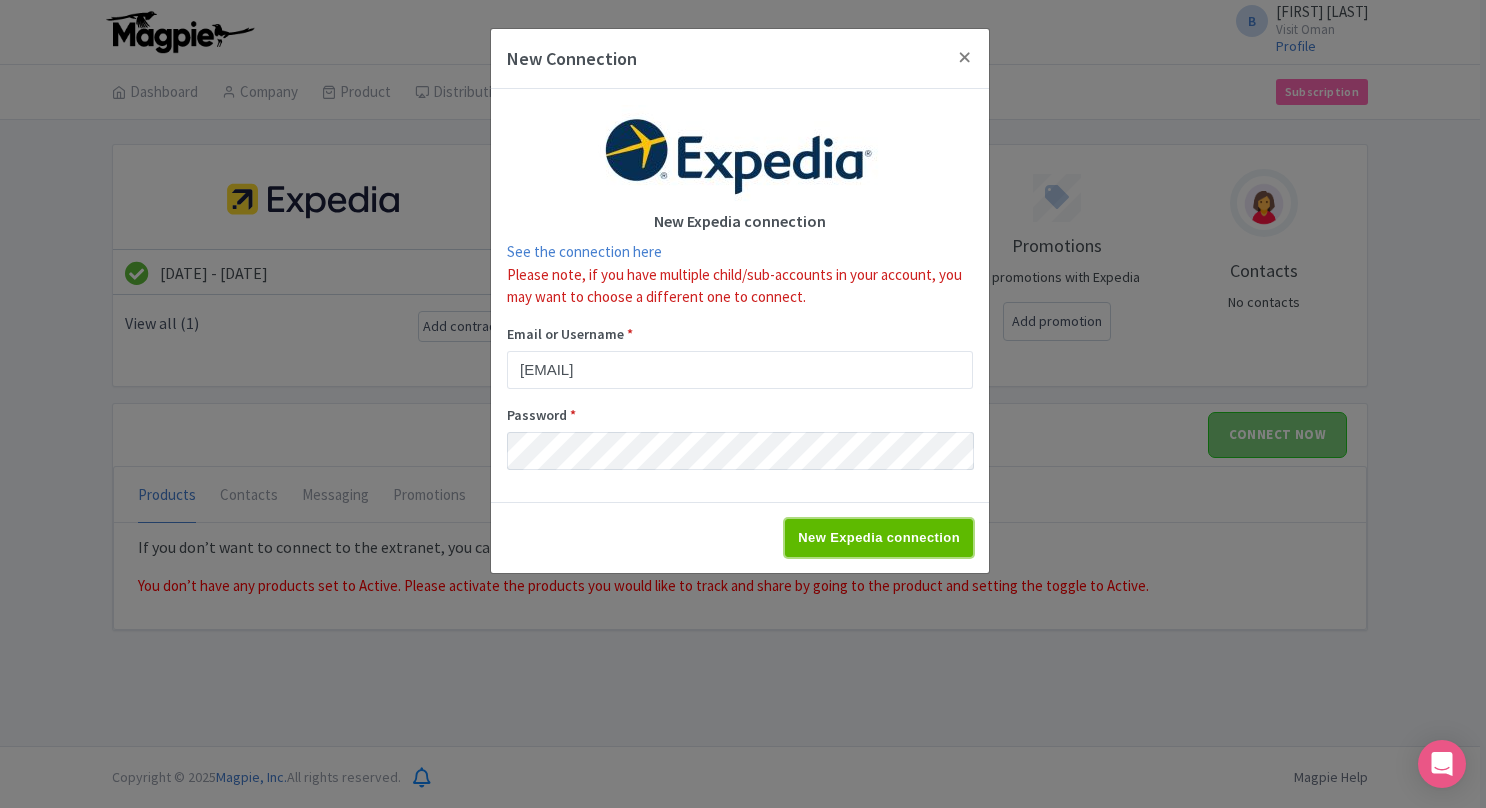 click on "New Expedia connection" at bounding box center (879, 538) 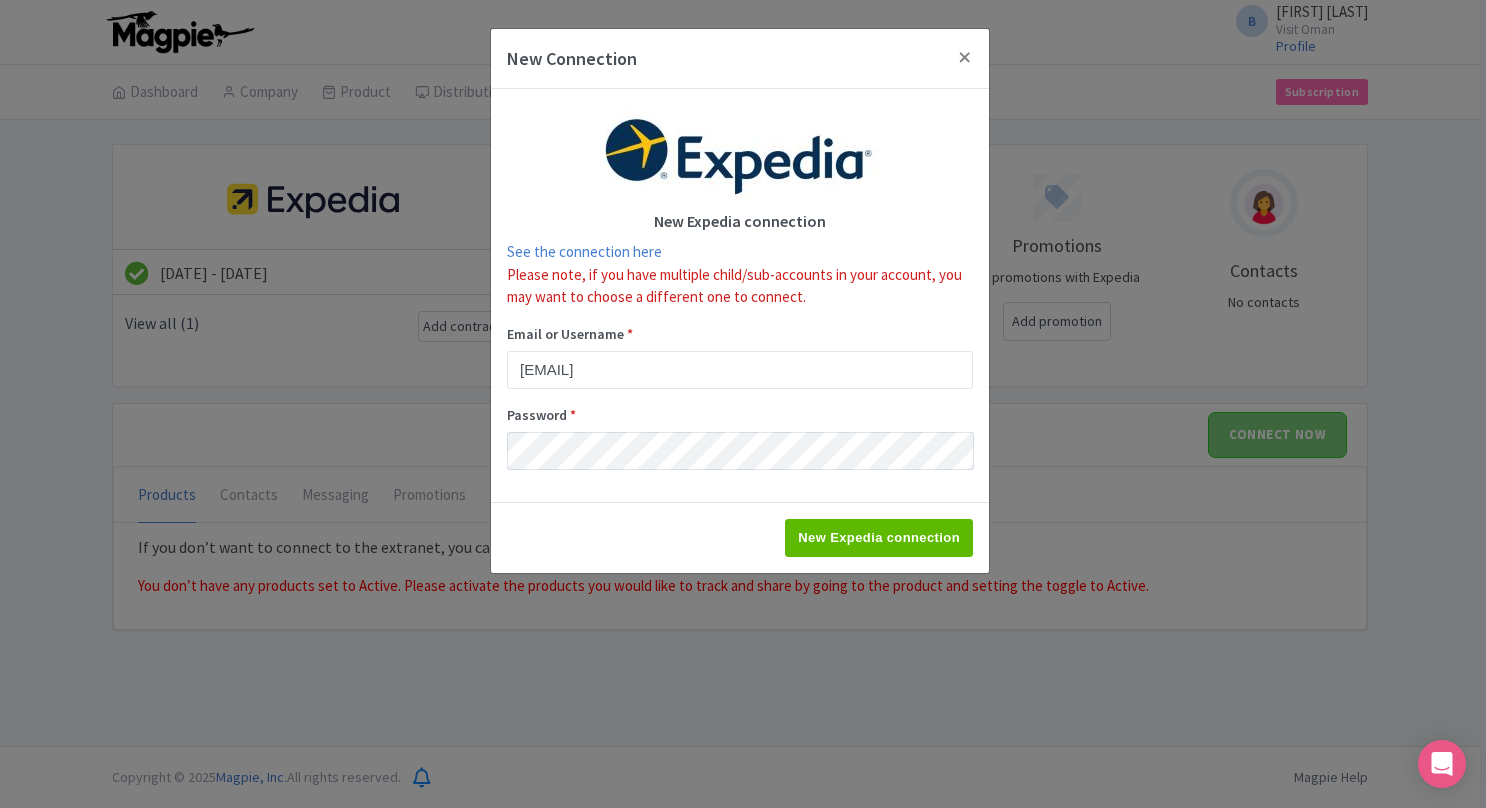 type on "Saving..." 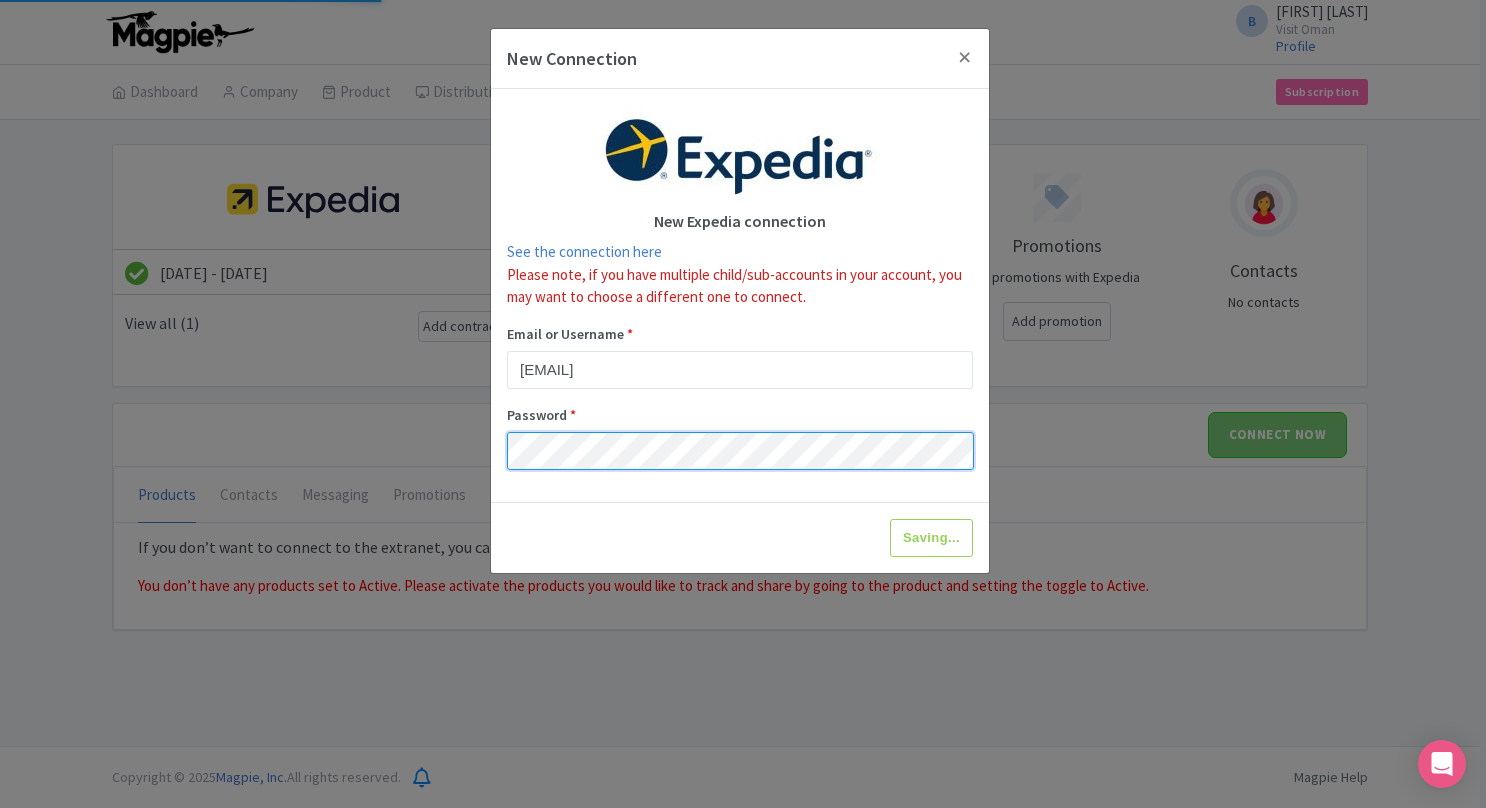 click on "New Connection
New Expedia connection
See the connection here
Please note, if you have multiple child/sub-accounts in your  account, you may want to choose a different one to connect.
Email or Username   * barakat.alabri@visitoman.om
Password   *
Saving..." at bounding box center (743, 404) 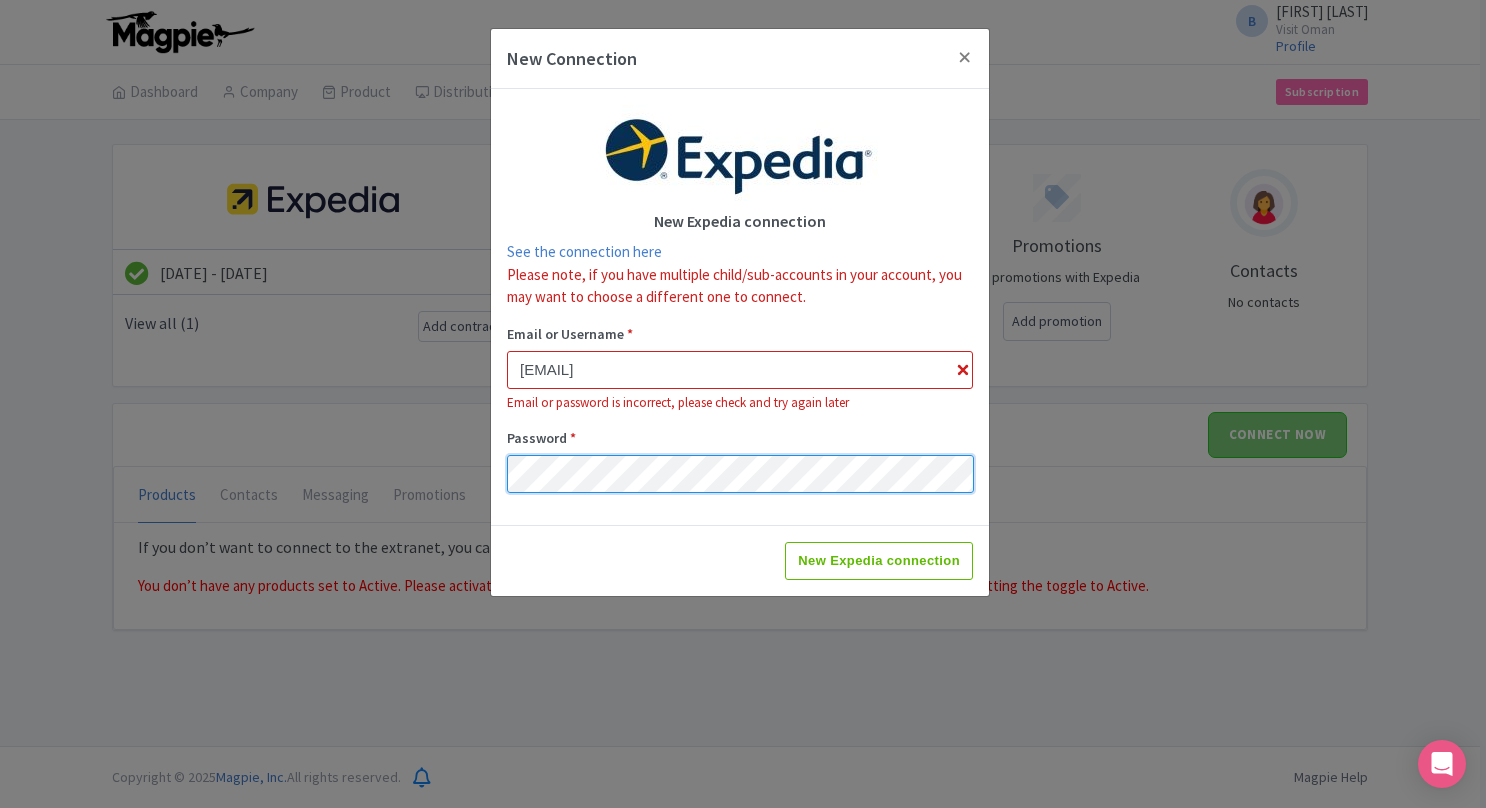 click on "New Connection
New Expedia connection
See the connection here
Please note, if you have multiple child/sub-accounts in your  account, you may want to choose a different one to connect.
Email or Username   * barakat.alabri@visitoman.om Email  or password is incorrect, please check and try again later
Password   *
New Expedia connection" at bounding box center [743, 404] 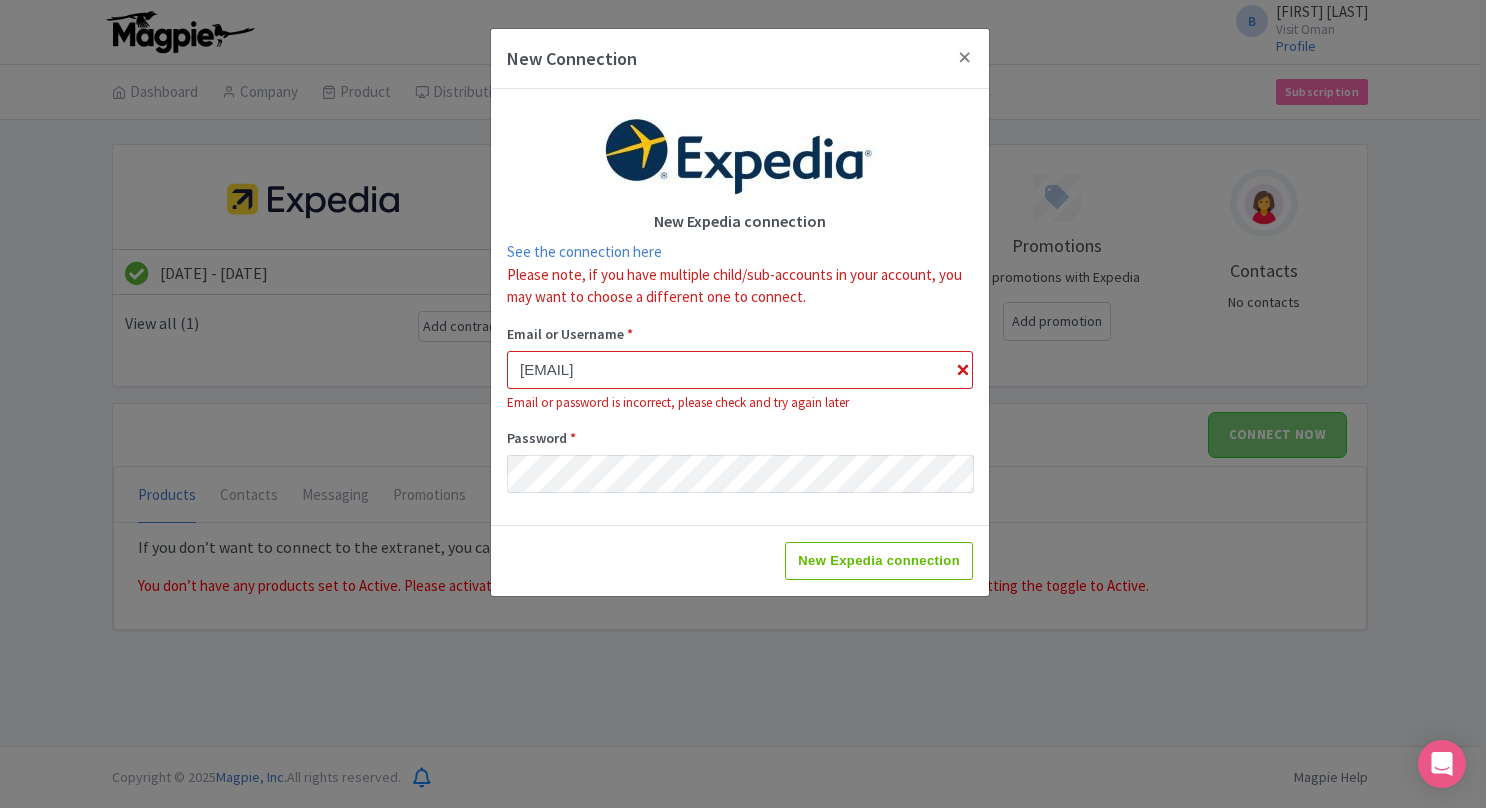 click on "Email  or password is incorrect, please check and try again later" at bounding box center [740, 403] 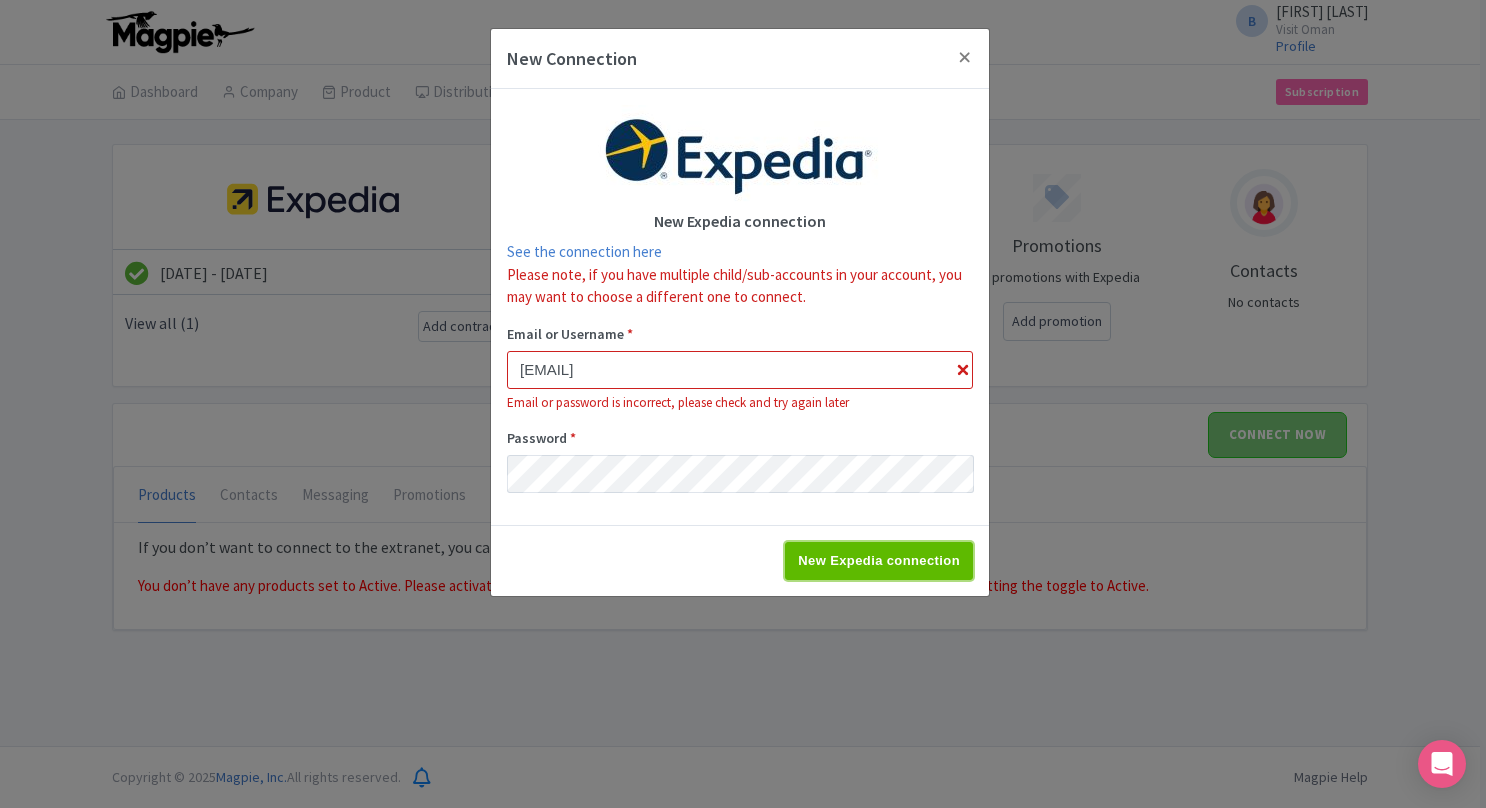 click on "New Expedia connection" at bounding box center [879, 561] 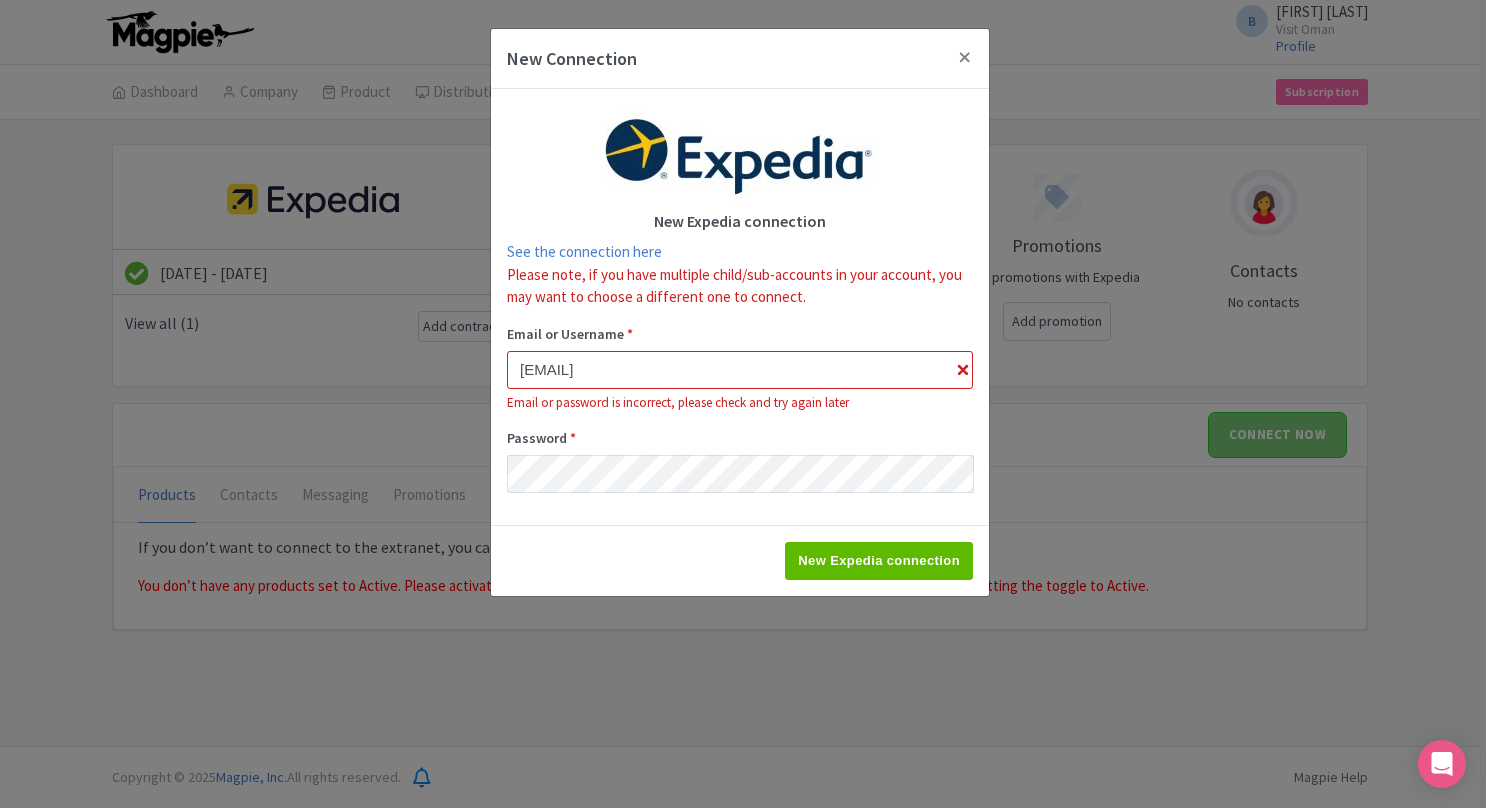type on "Saving..." 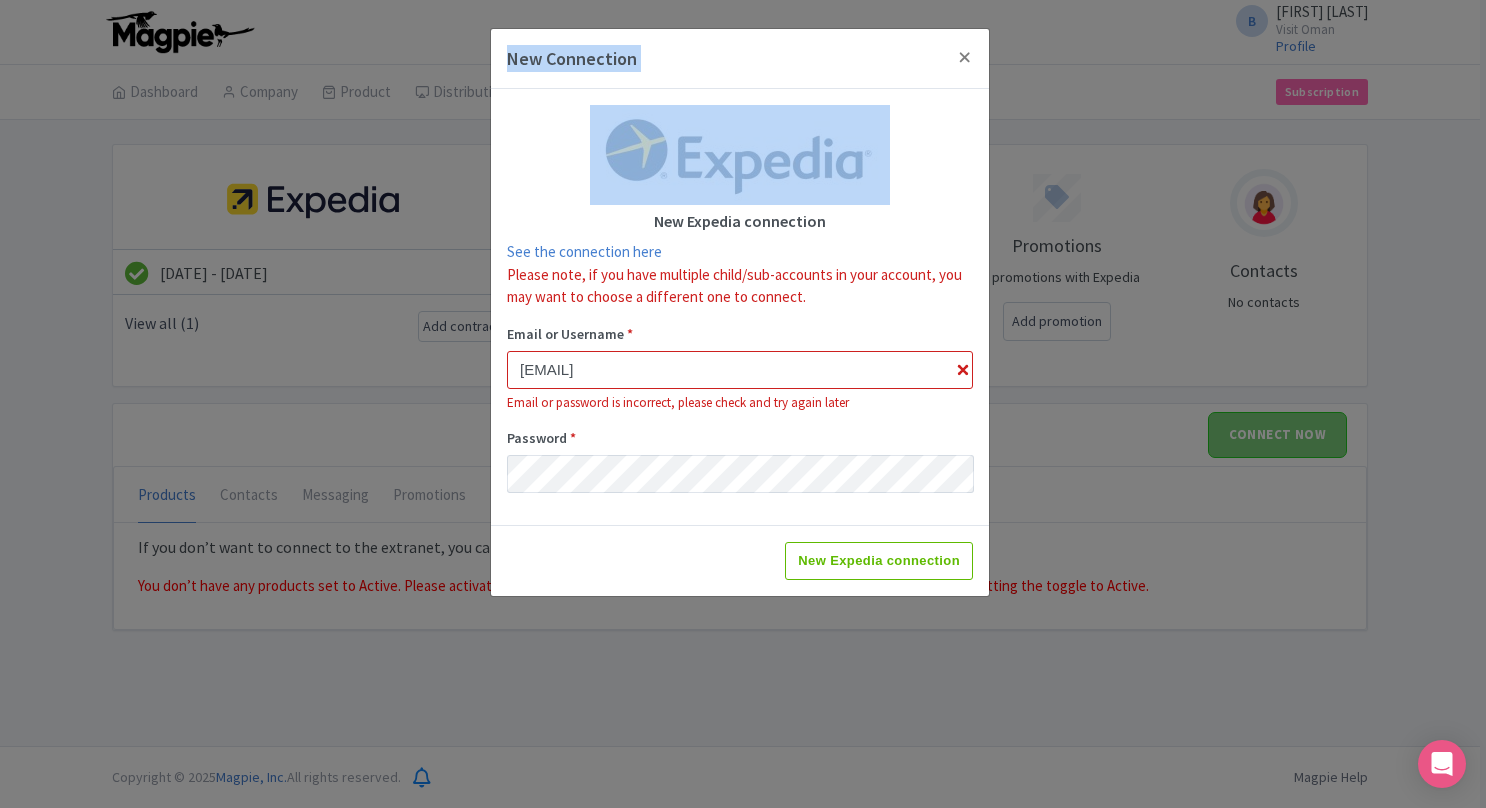 drag, startPoint x: 438, startPoint y: 10, endPoint x: 820, endPoint y: 131, distance: 400.70563 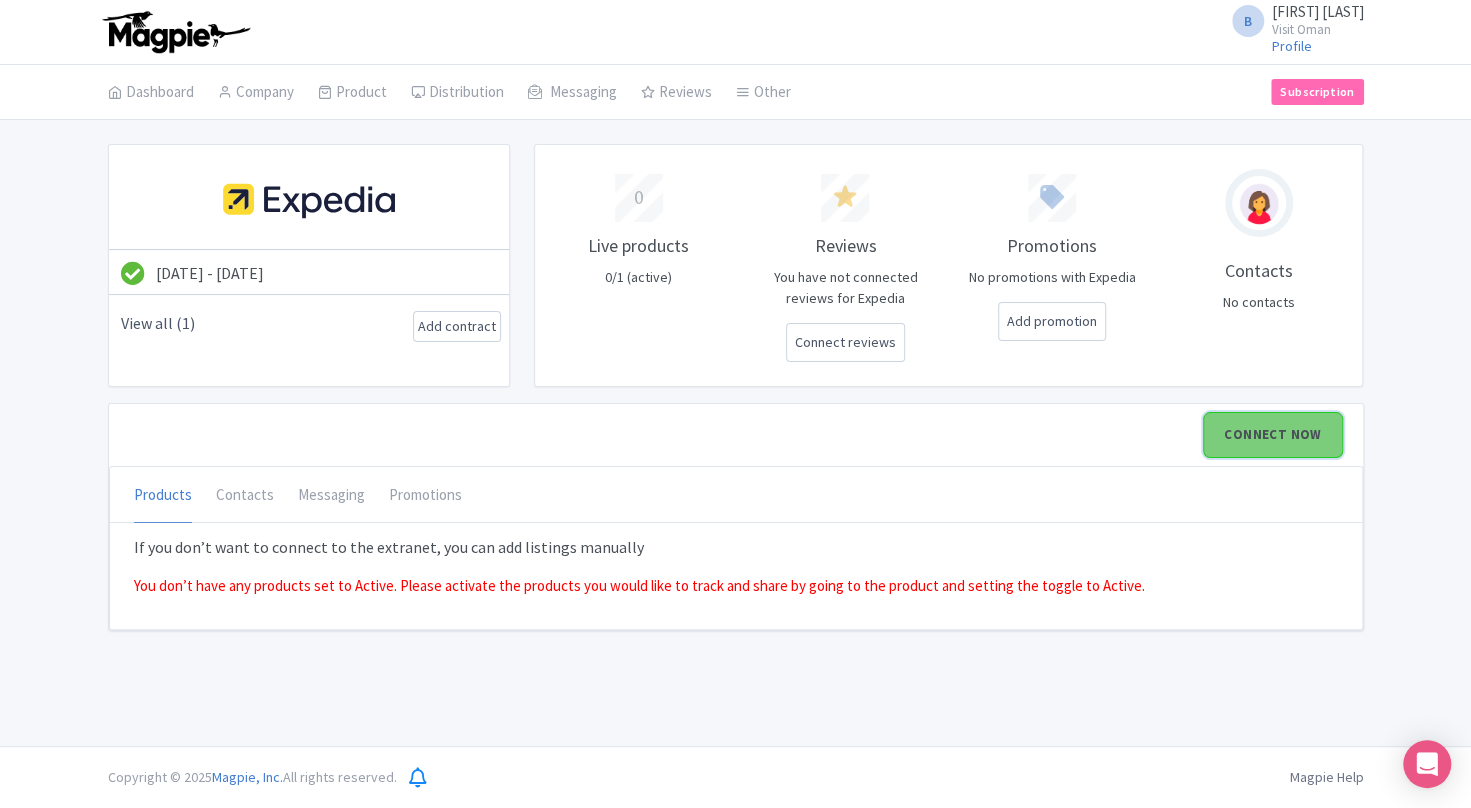 click on "CONNECT NOW" at bounding box center (1272, 435) 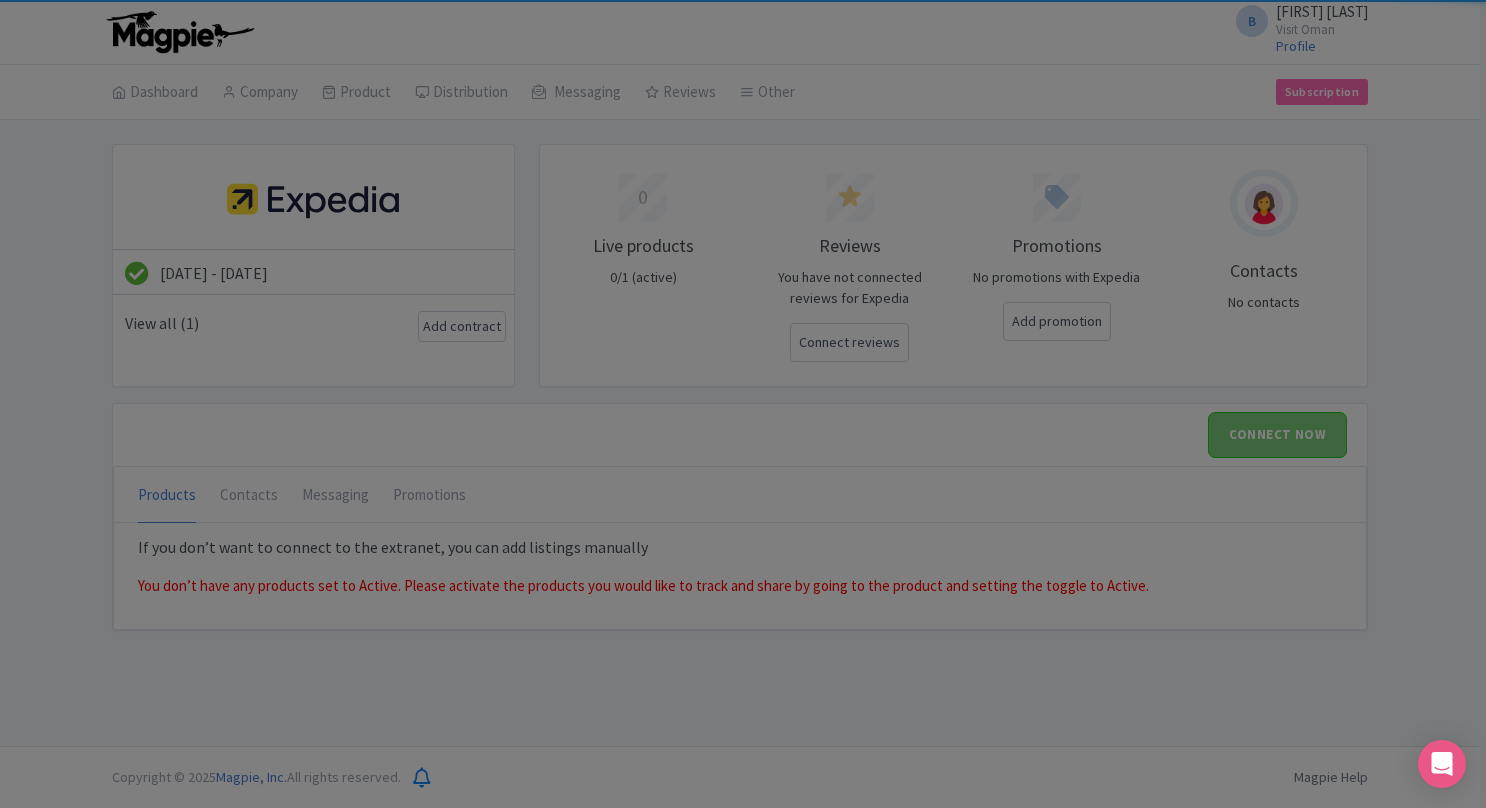 type on "barakat.alabri@visitoman.om" 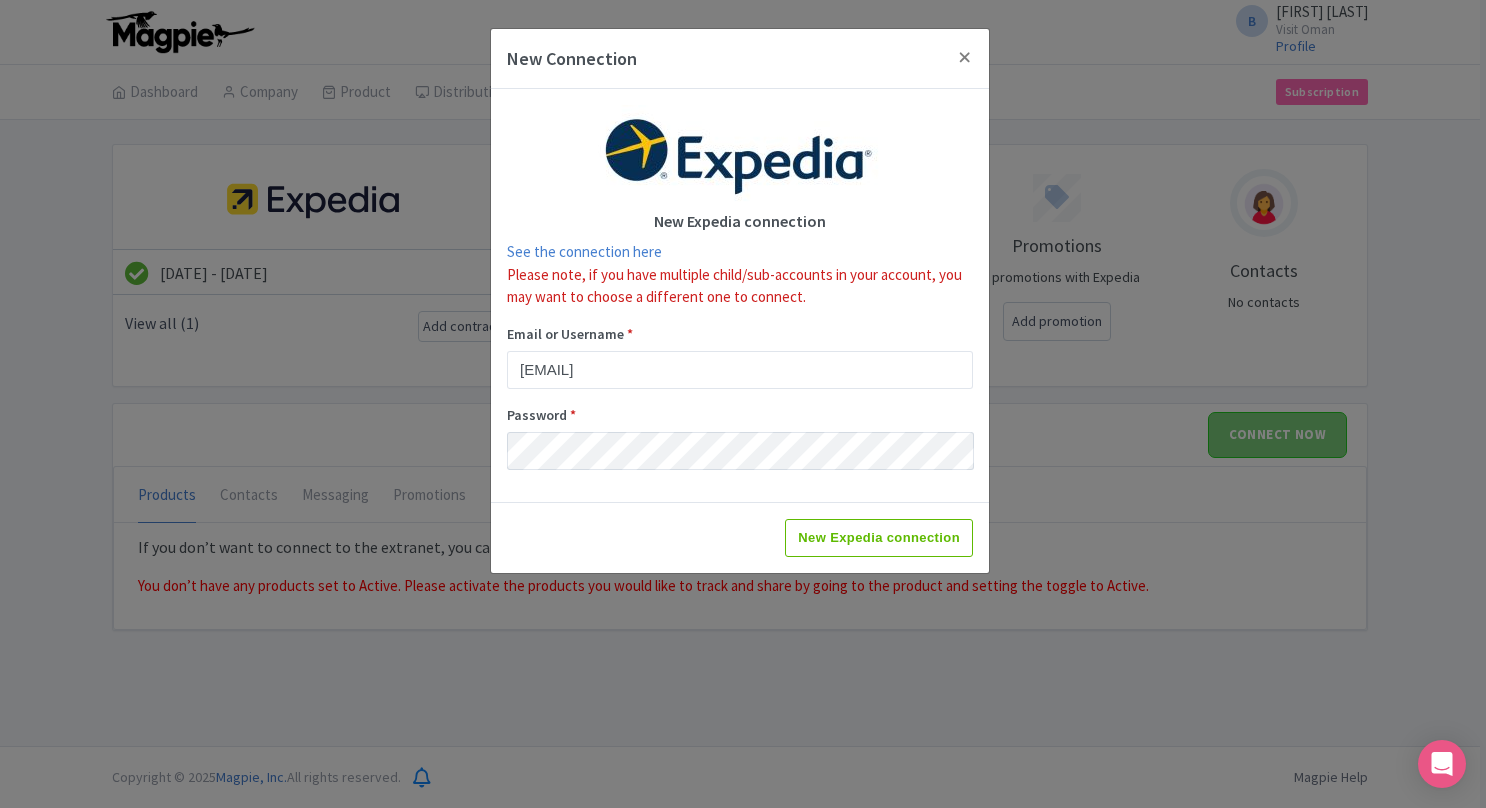 click on "New Expedia connection" at bounding box center (740, 537) 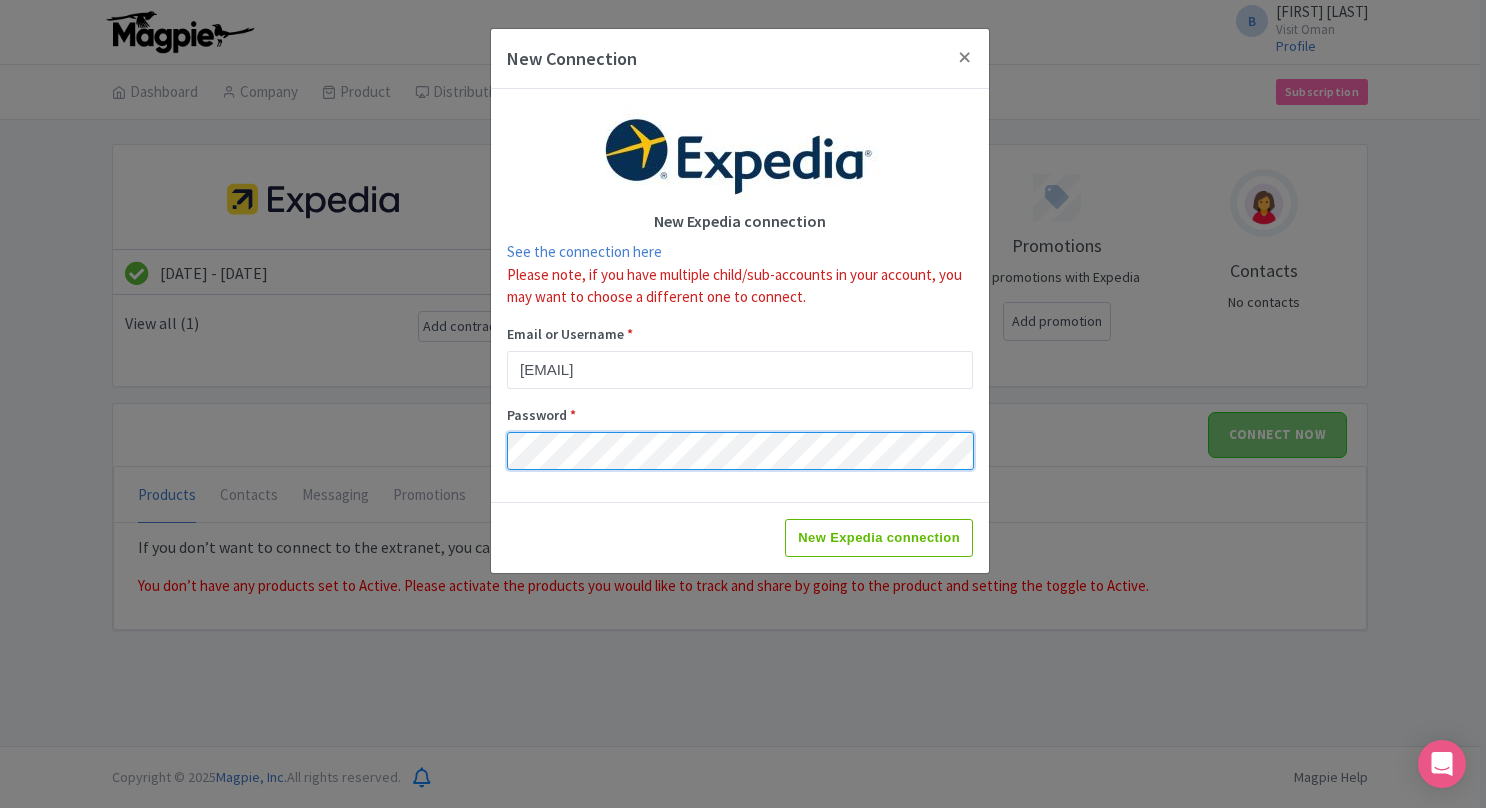click on "New Expedia connection" at bounding box center (879, 538) 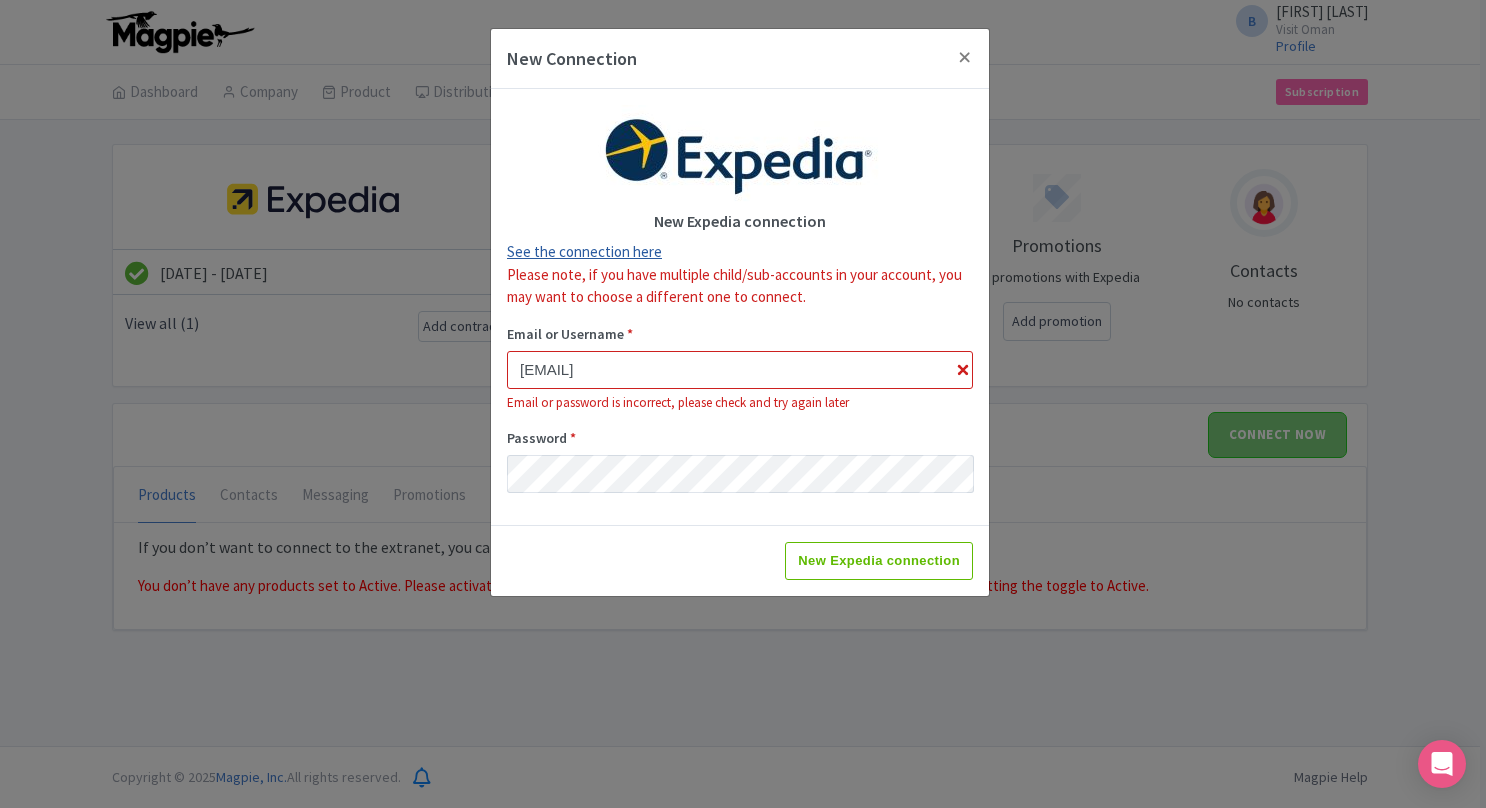 click on "See the connection here" at bounding box center (584, 251) 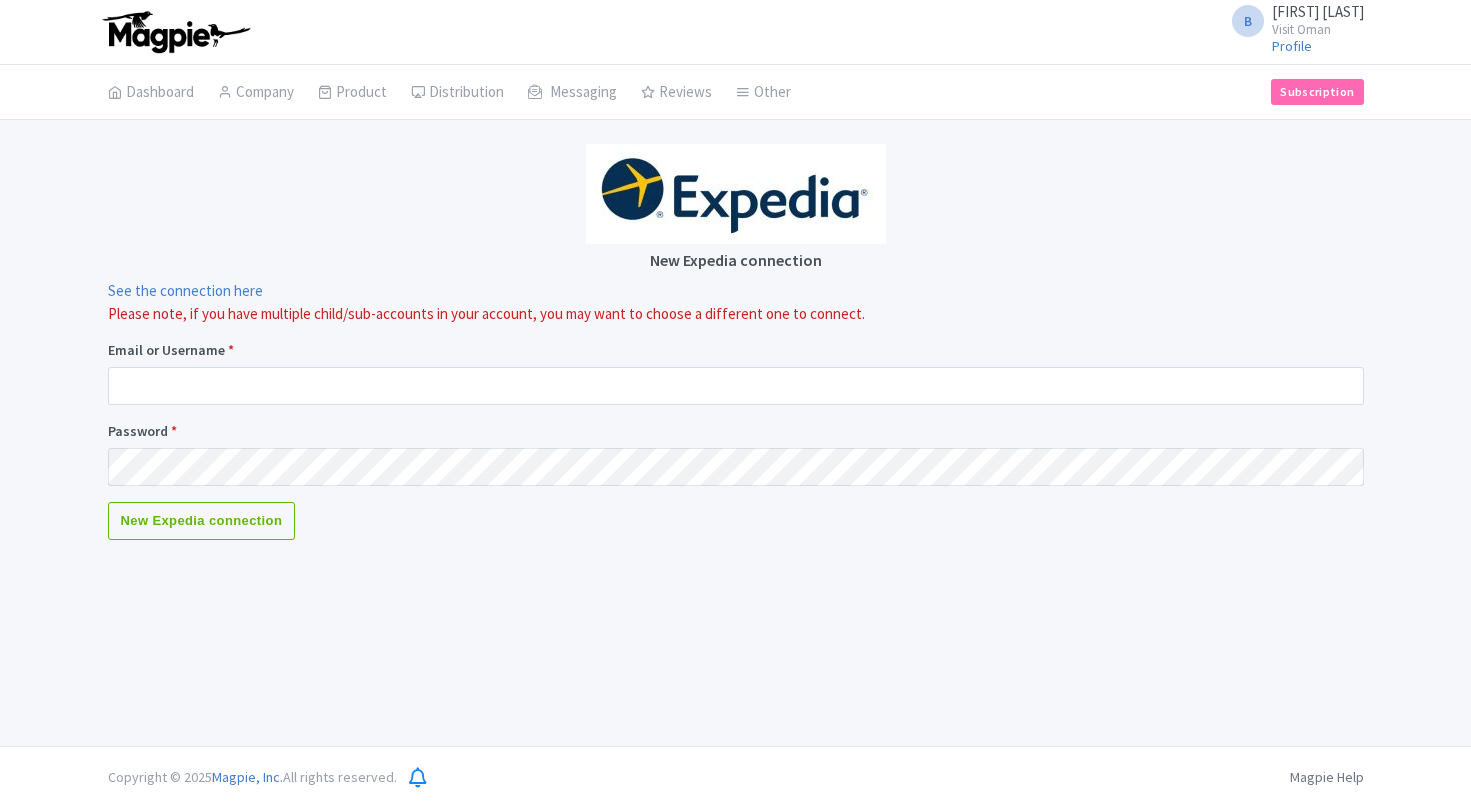 scroll, scrollTop: 0, scrollLeft: 0, axis: both 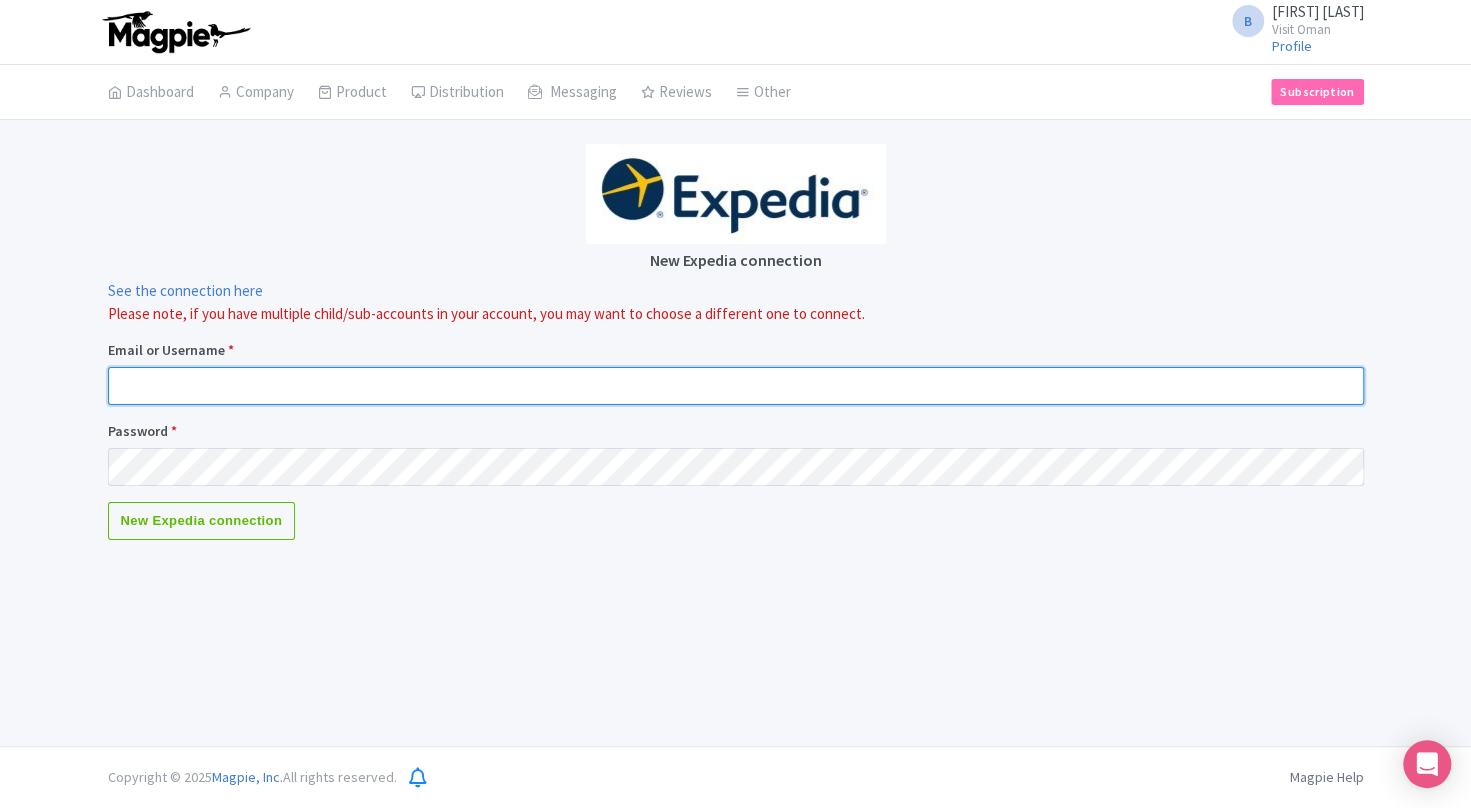 type on "[EMAIL]" 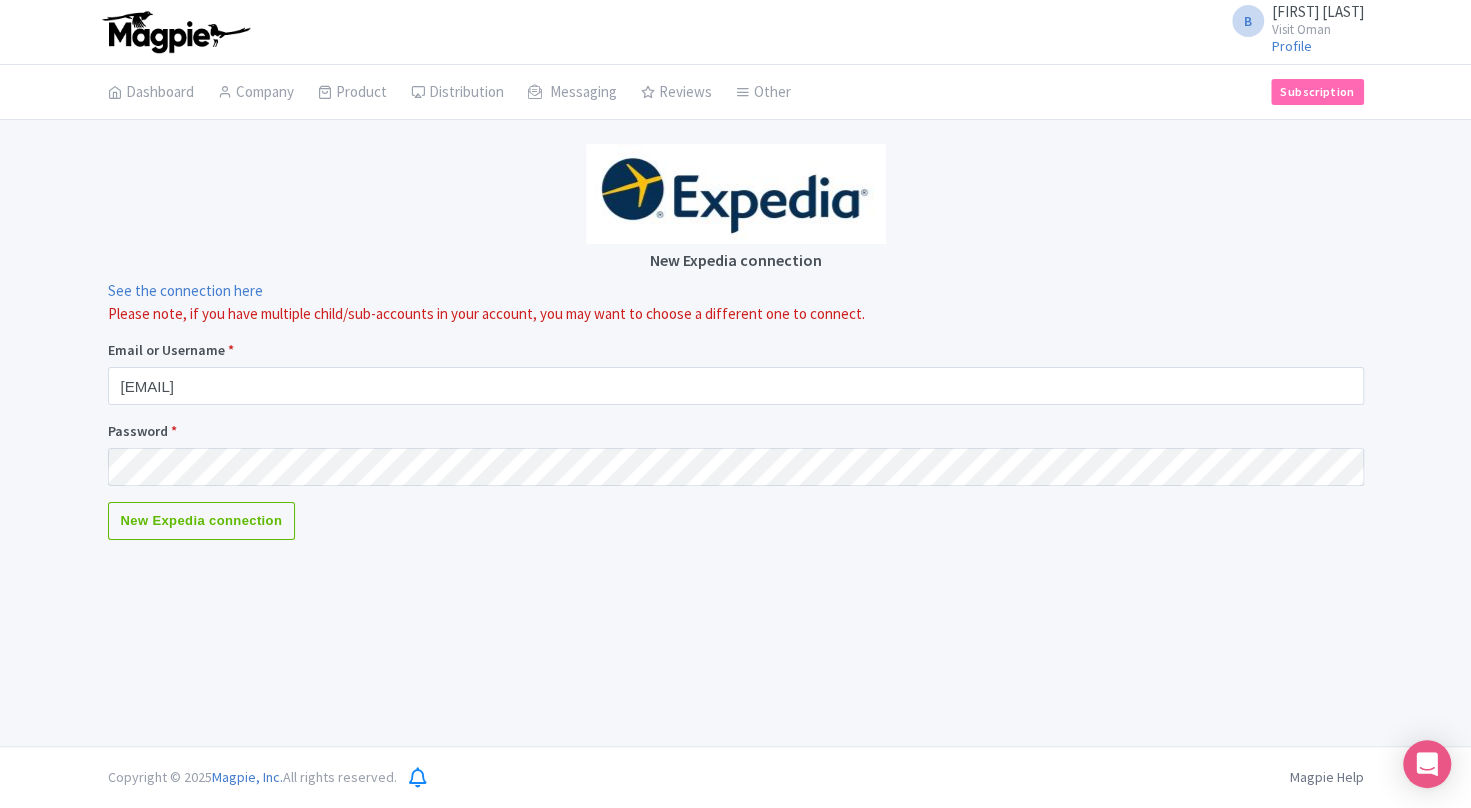 click on "B
[FIRST] [LAST]
Visit [COUNTRY]
Profile
Users
Settings
Sign out
Dashboard
Company
Product
My Products
Image Library
Rate Sheets
Distribution
Manage Resellers
Manage Contacts
Product Listings
Listings Optimizer
Affiliate
Promotions
Messaging
Outbox
New Announcement
Manage Message Templates
Reviews
Review Dashboard
Manage
Analytics
Tools
Other
Help Documents
Connections
View All Magpie Products
Magpie Pricing
Subscription
Enterprise Information
Email
Contact Support
Upgrade
Premium
Up to 10 Products
$69
Premium Plus
Up to 50 Products
$119
Magpie Enterprise
$299/month
New Expedia connection
See the connection here
Email or Username   * [EMAIL]
Password   *" at bounding box center [735, 373] 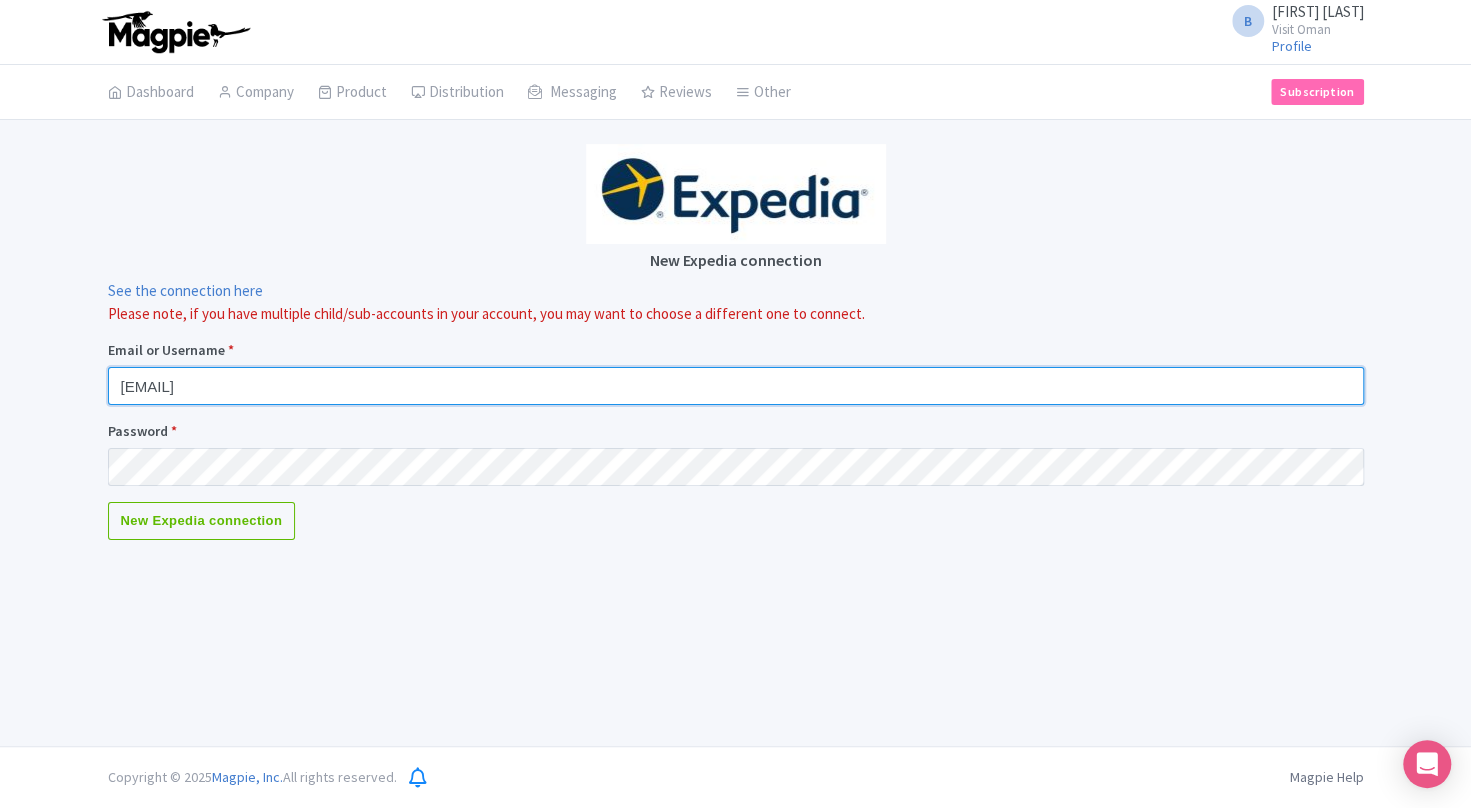 drag, startPoint x: 398, startPoint y: 379, endPoint x: 26, endPoint y: 415, distance: 373.73788 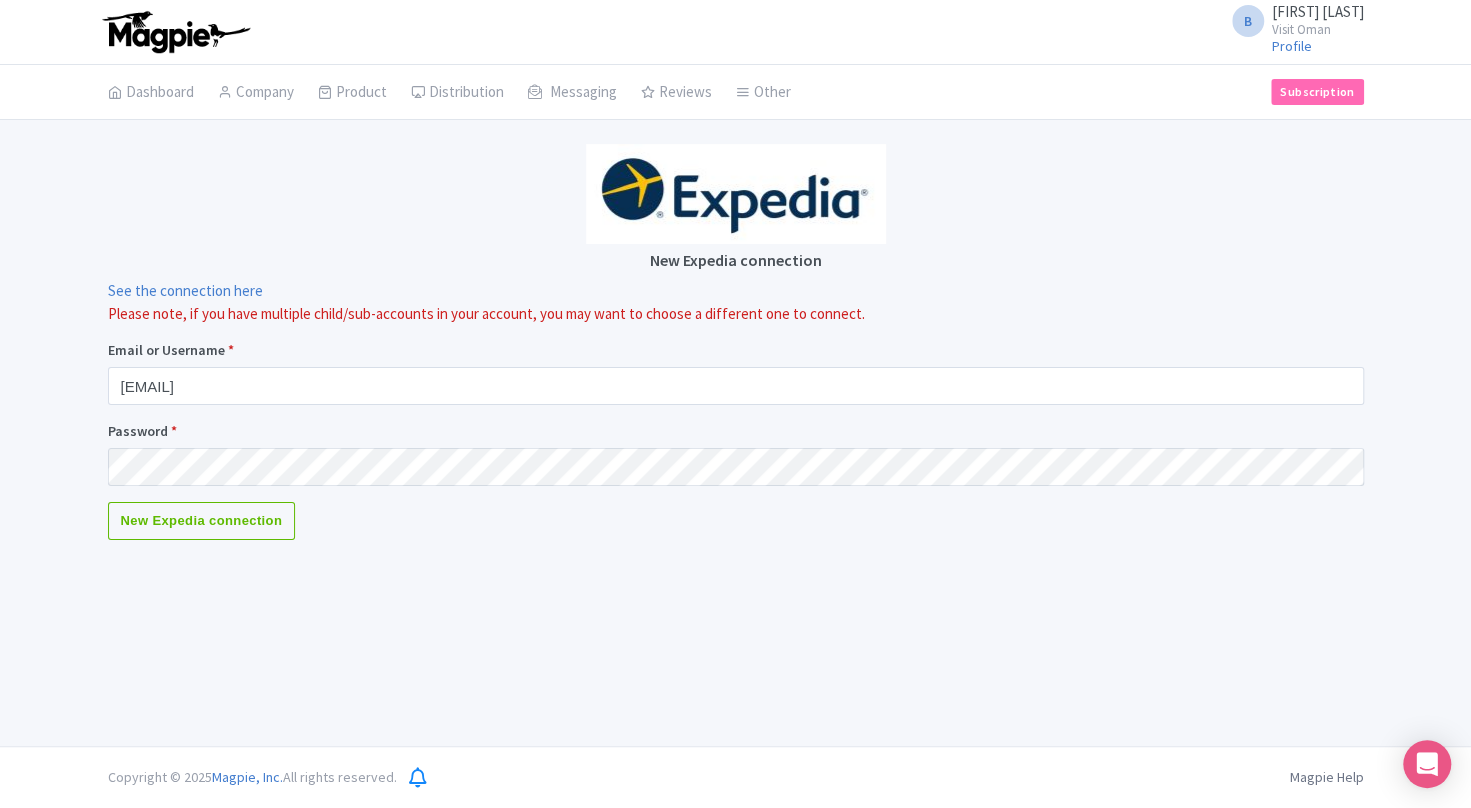 click on "B
[FIRST] [LAST]
Visit [COUNTRY]
Profile
Users
Settings
Sign out
Dashboard
Company
Product
My Products
Image Library
Rate Sheets
Distribution
Manage Resellers
Manage Contacts
Product Listings
Listings Optimizer
Affiliate
Promotions
Messaging
Outbox
New Announcement
Manage Message Templates
Reviews
Review Dashboard
Manage
Analytics
Tools
Other
Help Documents
Connections
View All Magpie Products
Magpie Pricing
Subscription
Enterprise Information
Email
Contact Support
Upgrade
Premium
Up to 10 Products
$69
Premium Plus
Up to 50 Products
$119
Magpie Enterprise
$299/month
New Expedia connection
See the connection here
Email or Username   * [EMAIL]
Password   *" at bounding box center [735, 373] 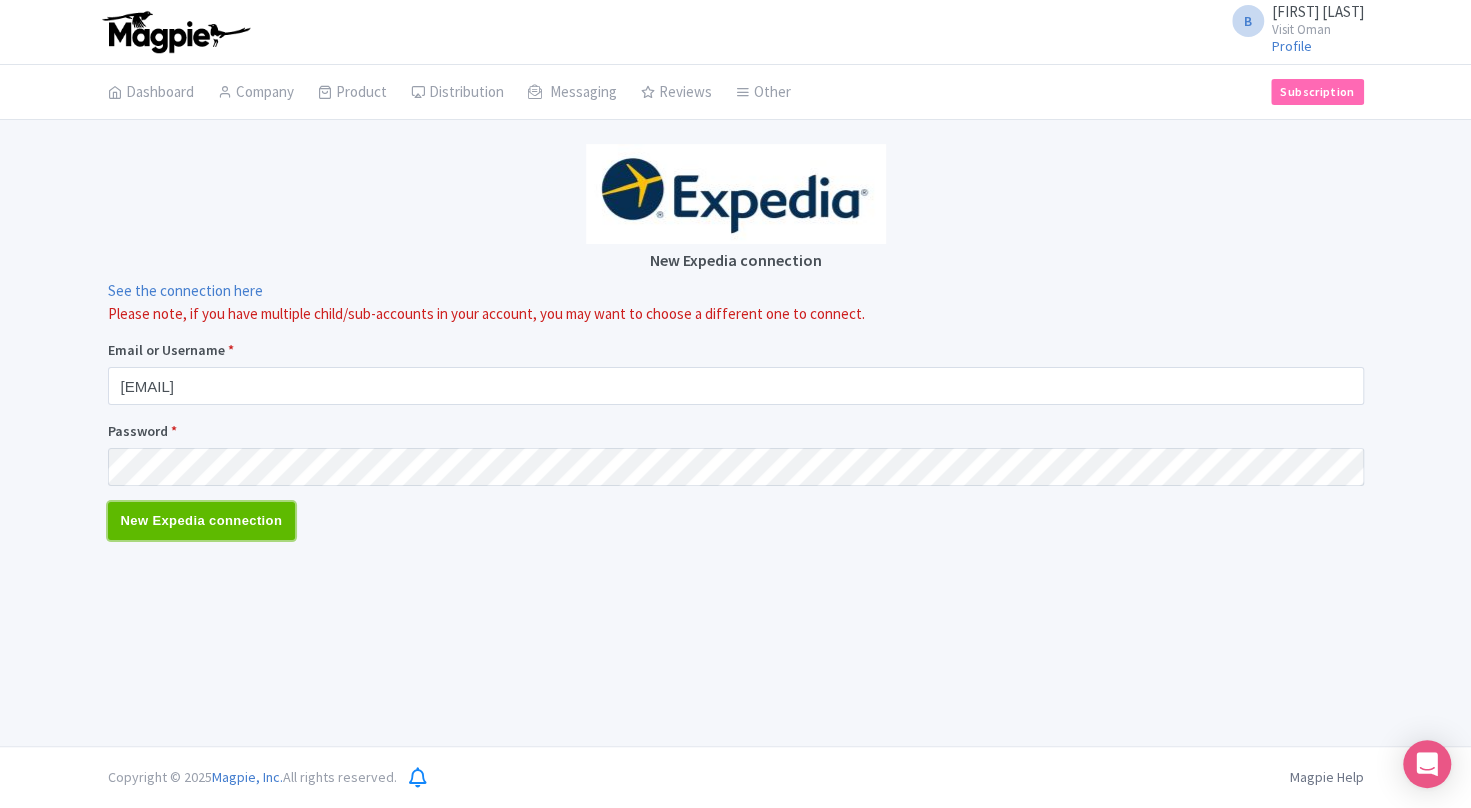 click on "New Expedia connection" at bounding box center (202, 521) 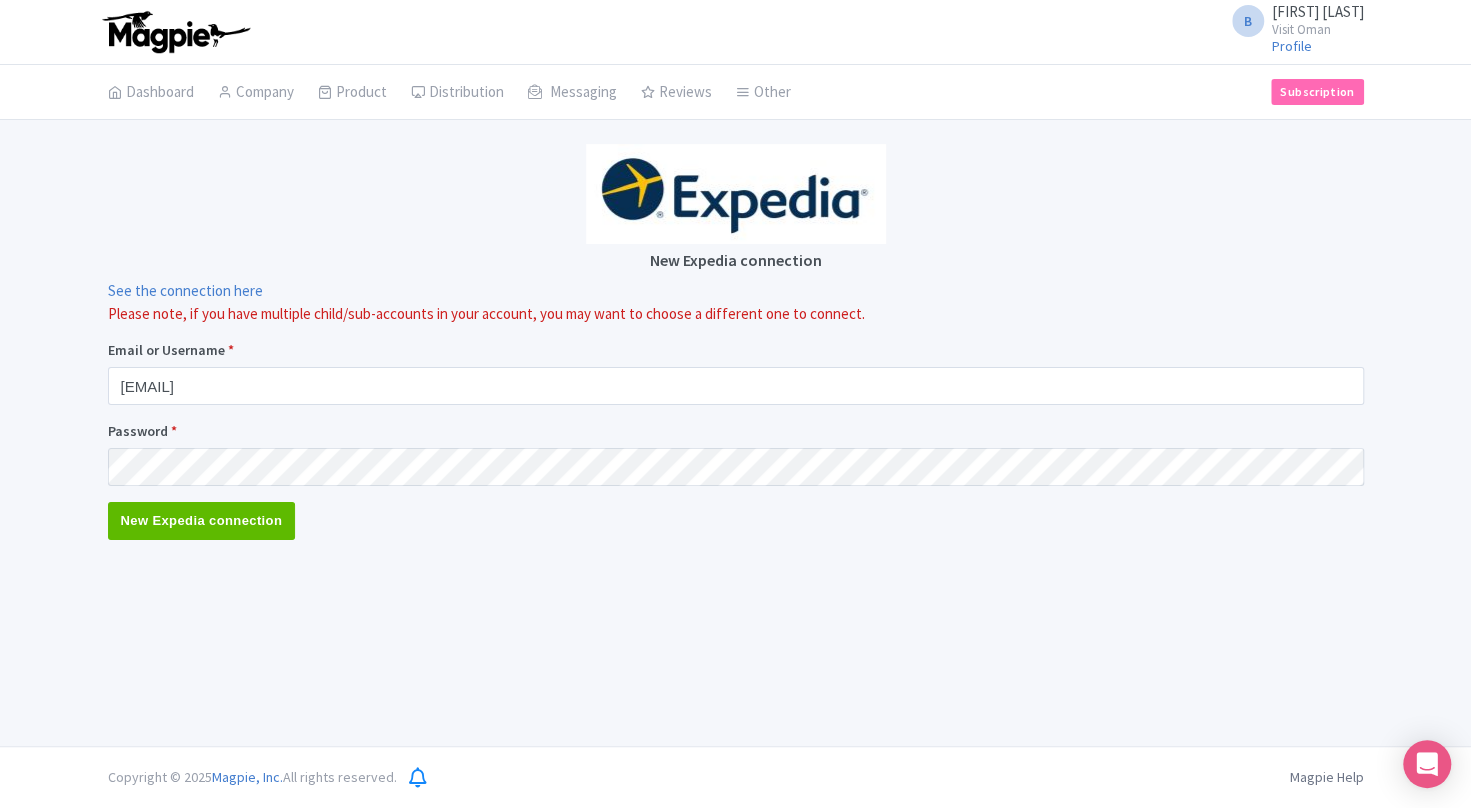 type on "Saving..." 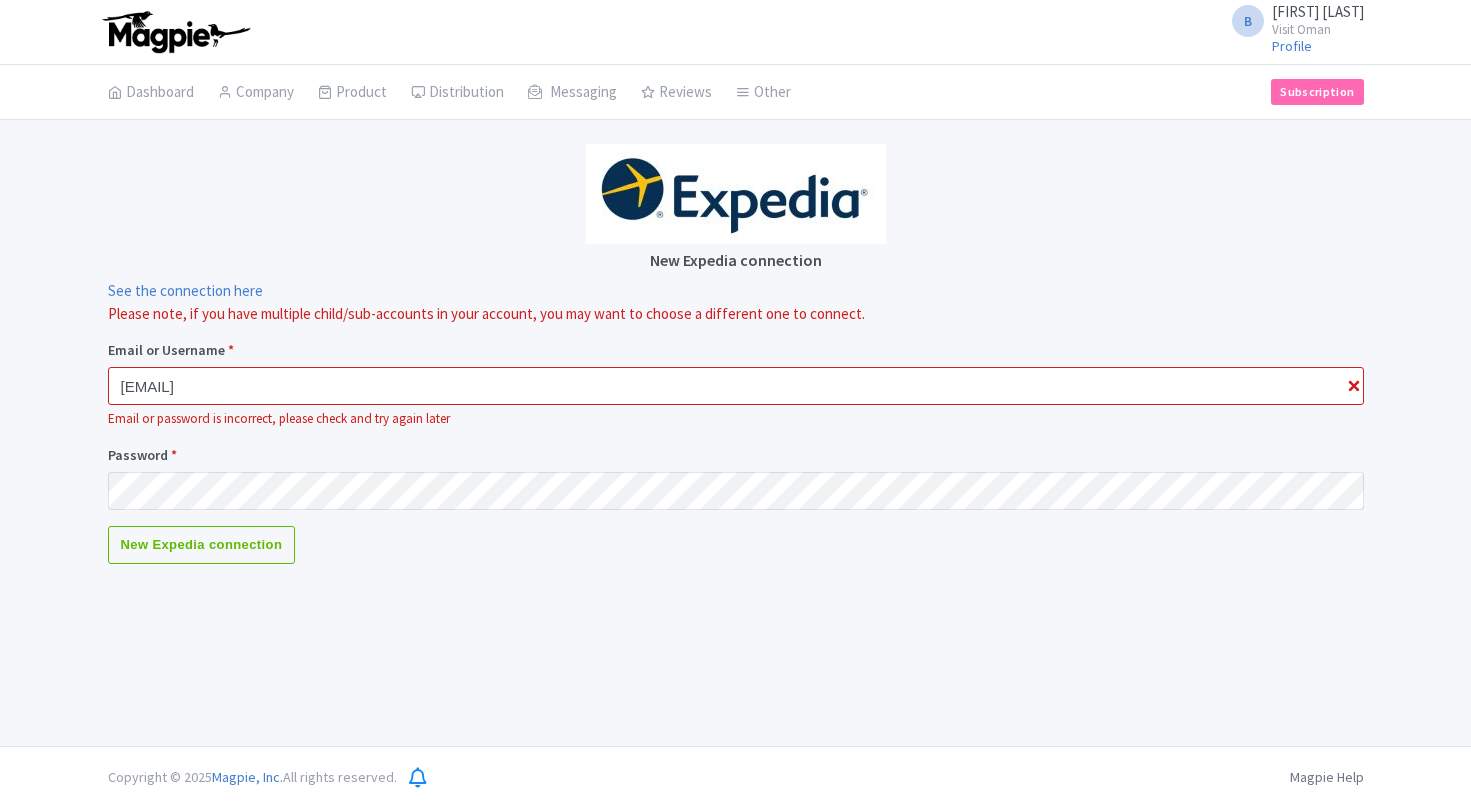 scroll, scrollTop: 0, scrollLeft: 0, axis: both 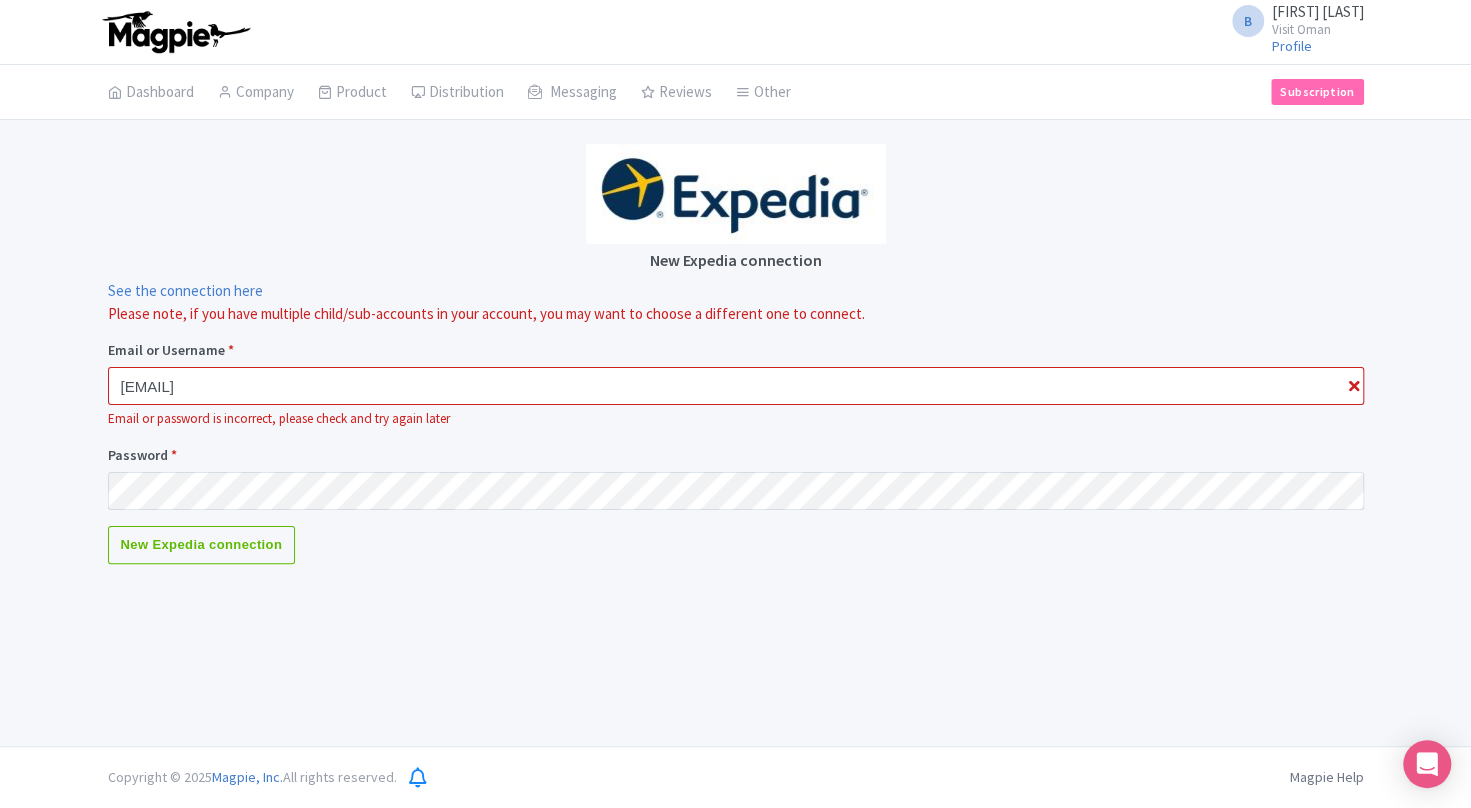 click on "B
[FIRST] [LAST]
Visit [COUNTRY]
Profile
Users
Settings
Sign out
Dashboard
Company
Product
My Products
Image Library
Rate Sheets
Distribution
Manage Resellers
Manage Contacts
Product Listings
Listings Optimizer
Affiliate
Promotions
Messaging
Outbox
New Announcement
Manage Message Templates
Reviews
Review Dashboard
Manage
Analytics
Tools
Other
Help Documents
Connections
View All Magpie Products
Magpie Pricing
Subscription
Enterprise Information
Email
Contact Support
Upgrade
Premium
Up to 10 Products
$69
Premium Plus
Up to 50 Products
$119
Magpie Enterprise
$299/month
New Expedia connection
See the connection here
Email or Username   * [EMAIL]
Password   *" at bounding box center (735, 373) 